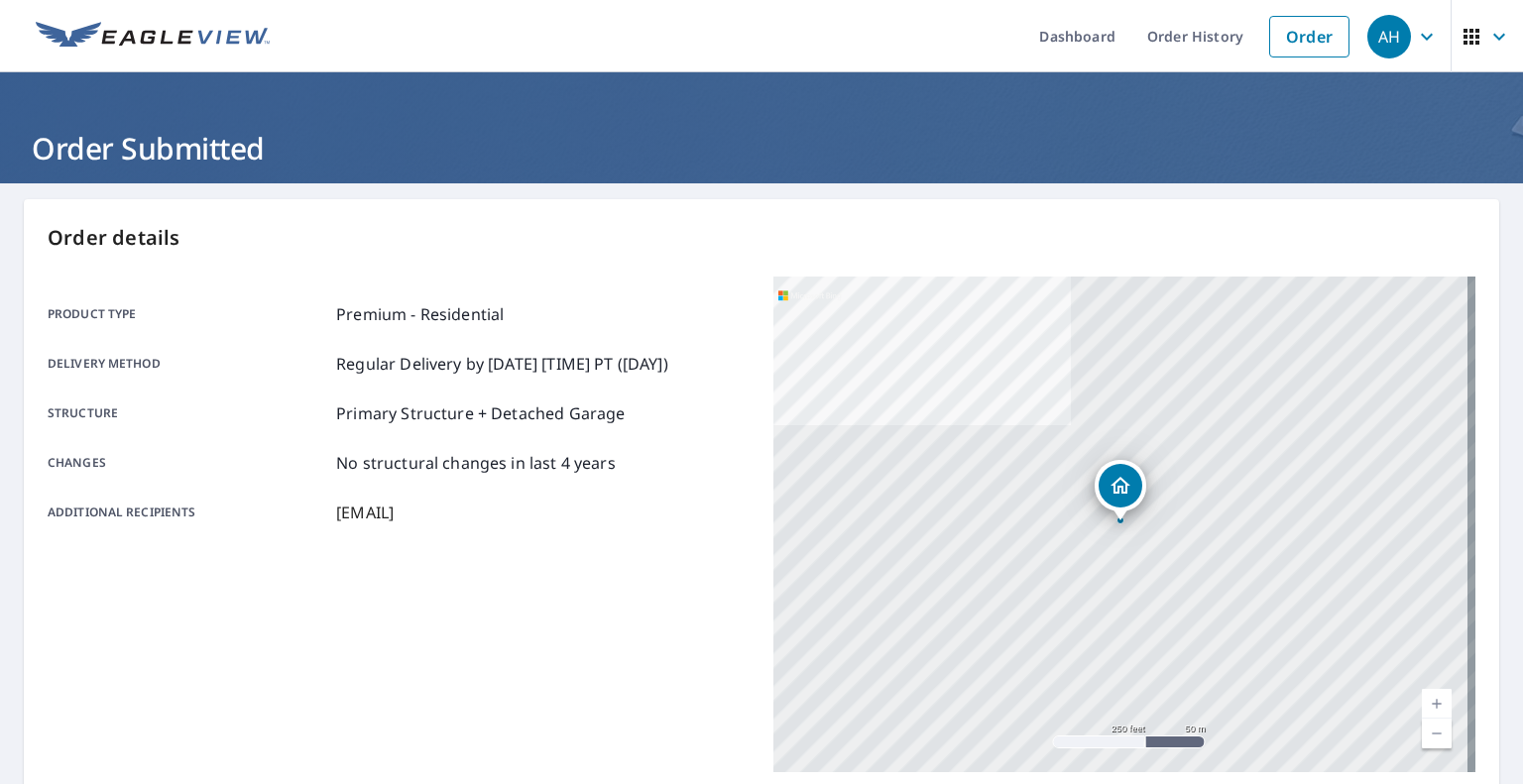 scroll, scrollTop: 0, scrollLeft: 0, axis: both 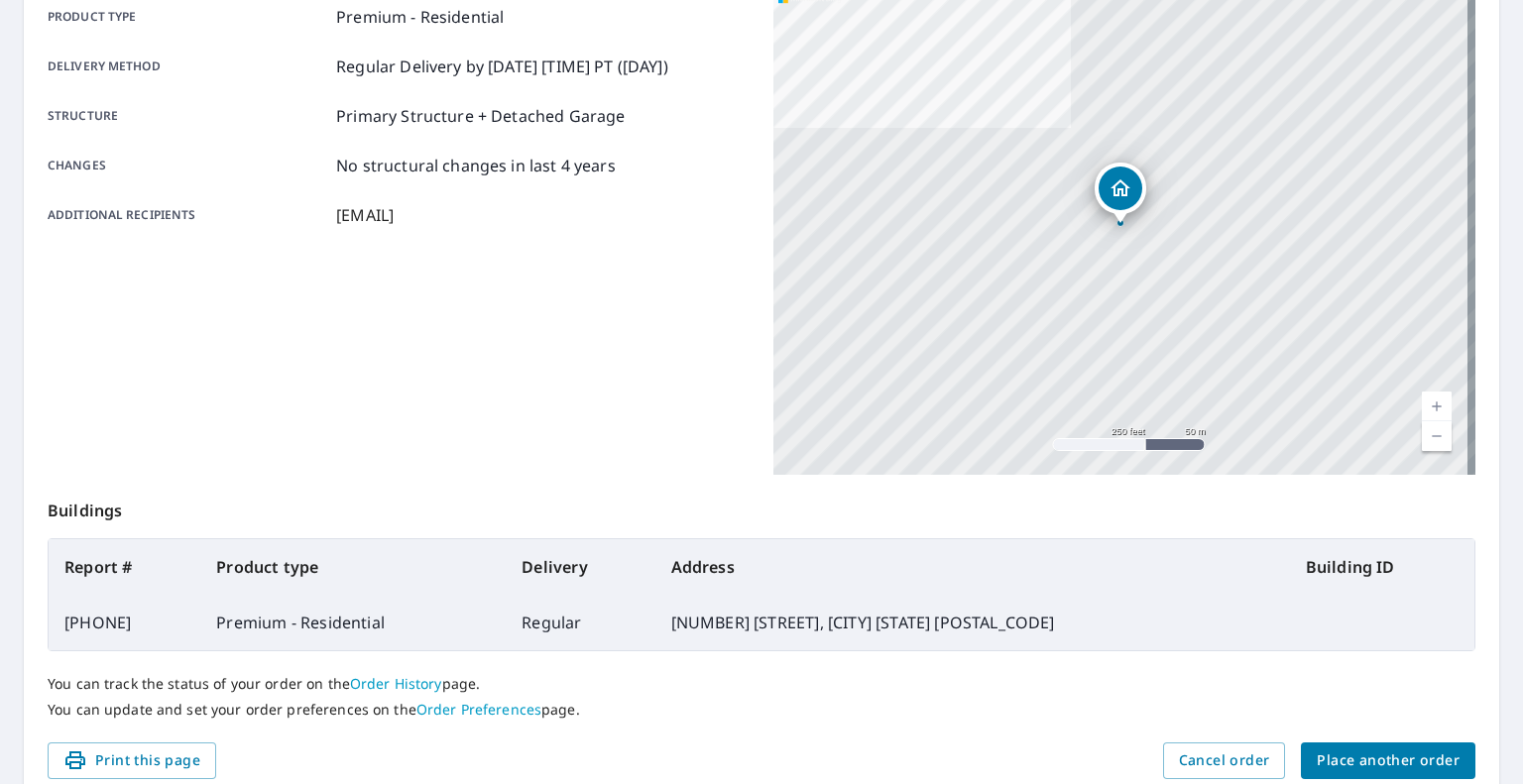 click on "Place another order" at bounding box center [1388, 760] 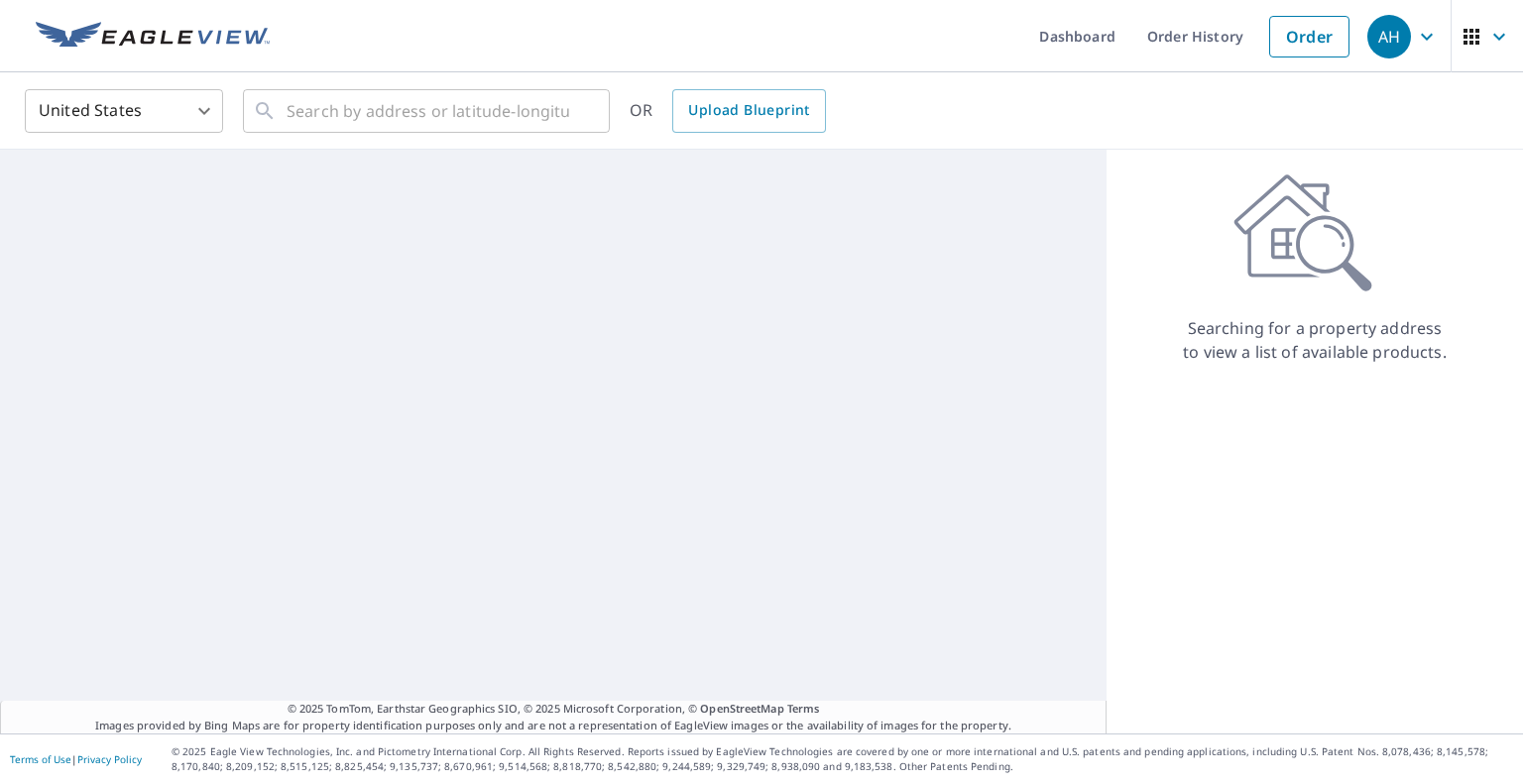 scroll, scrollTop: 0, scrollLeft: 0, axis: both 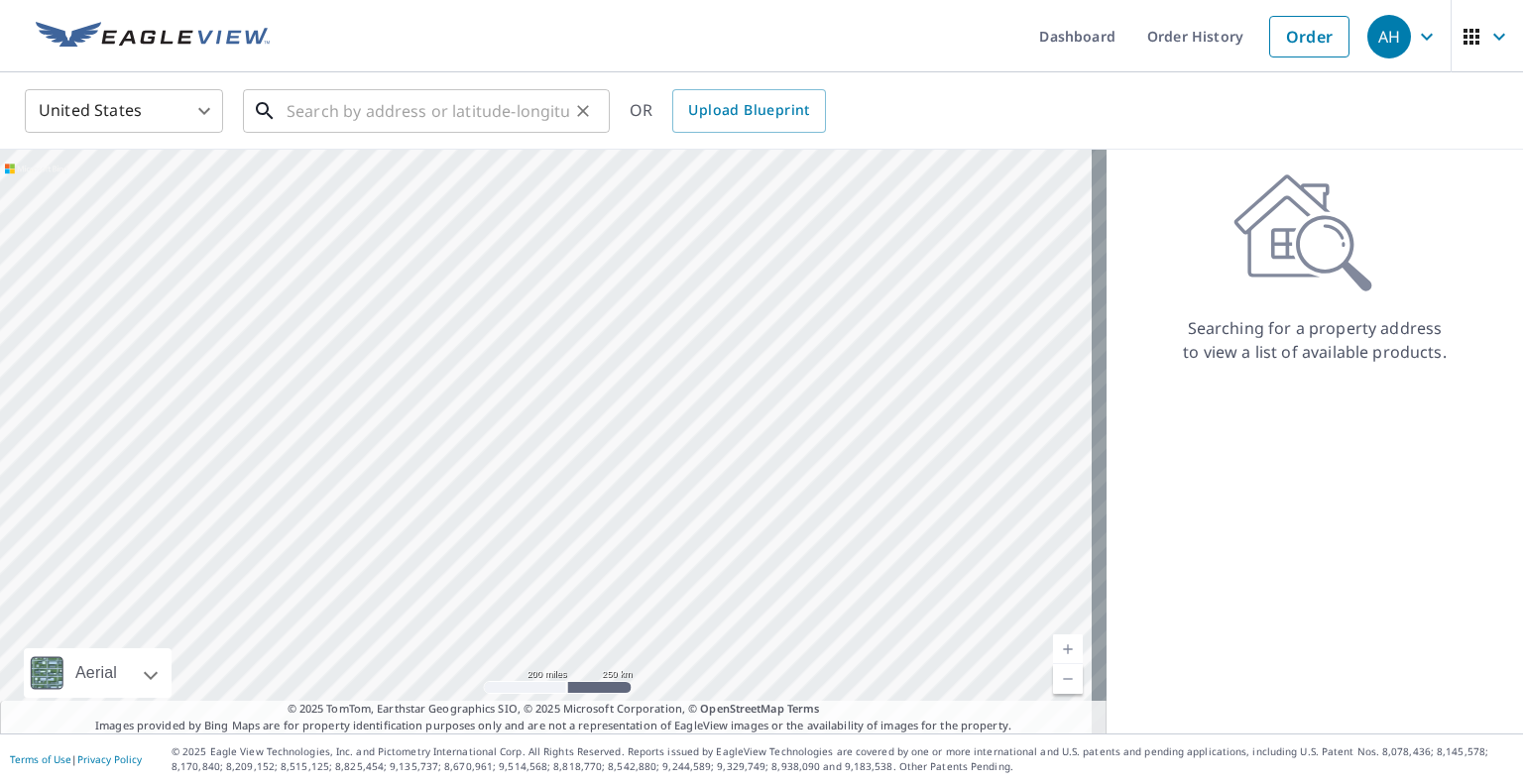 click at bounding box center [427, 111] 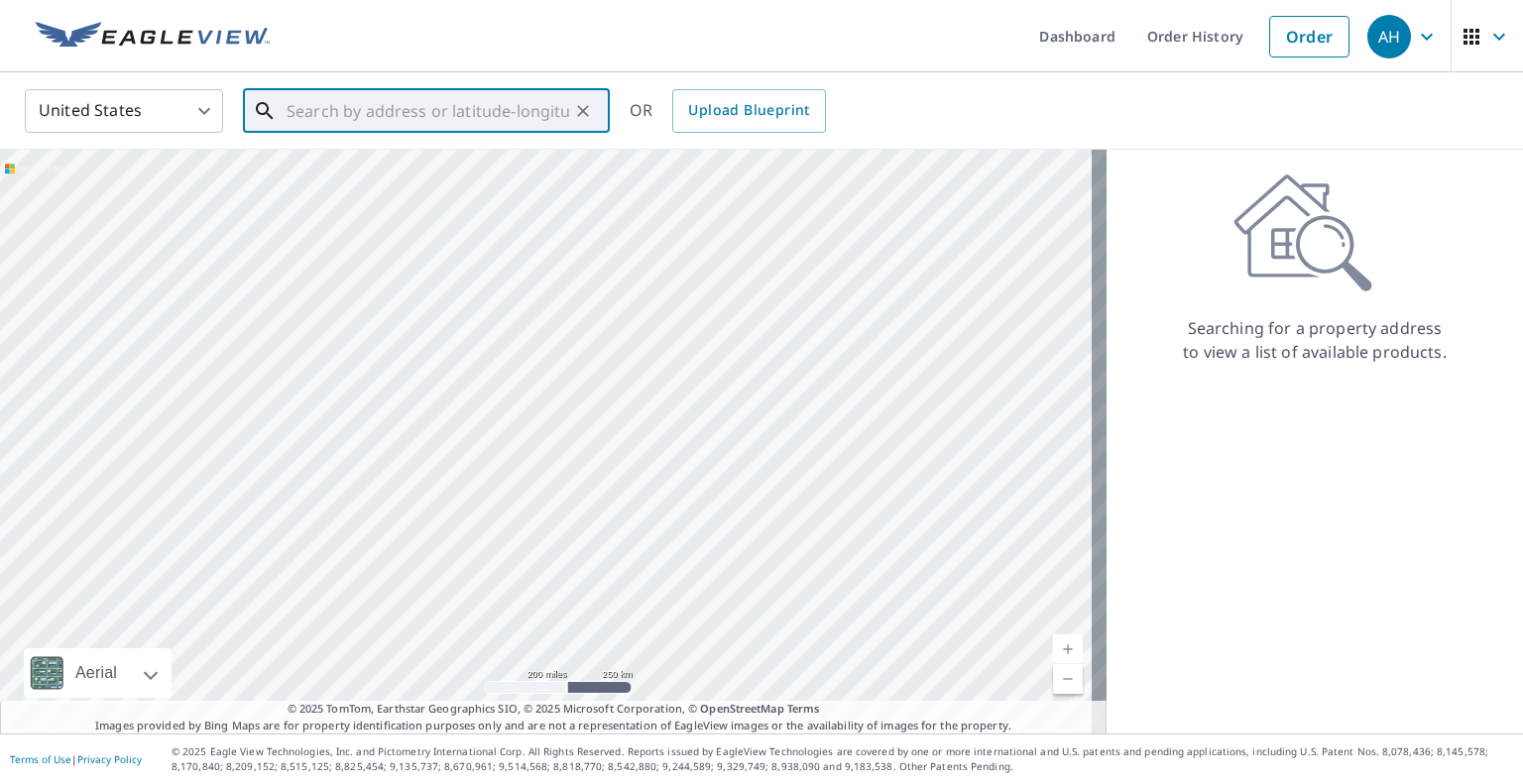 paste on "[NUMBER] [STREET]" 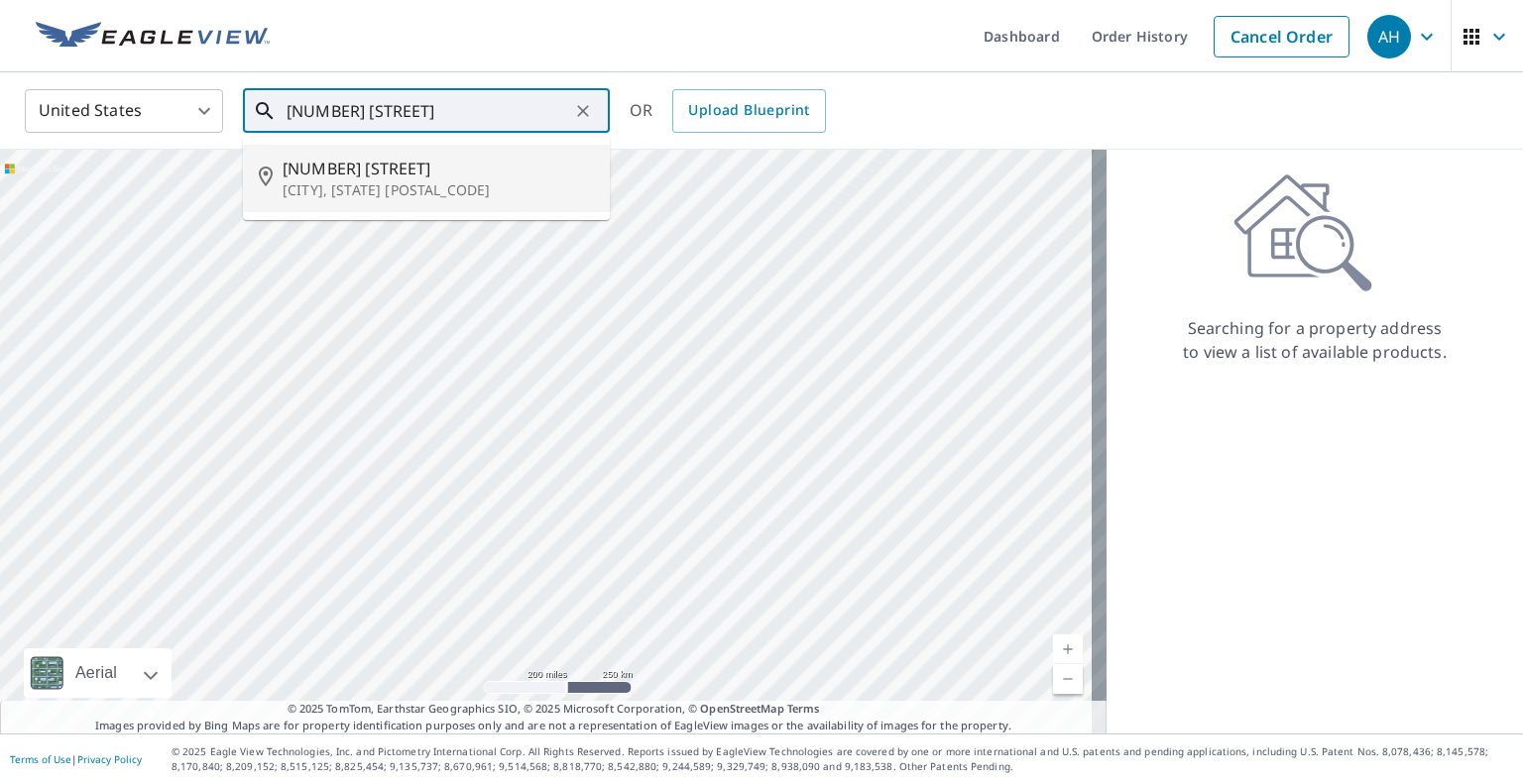 click on "[NUMBER] [STREET]" at bounding box center (438, 168) 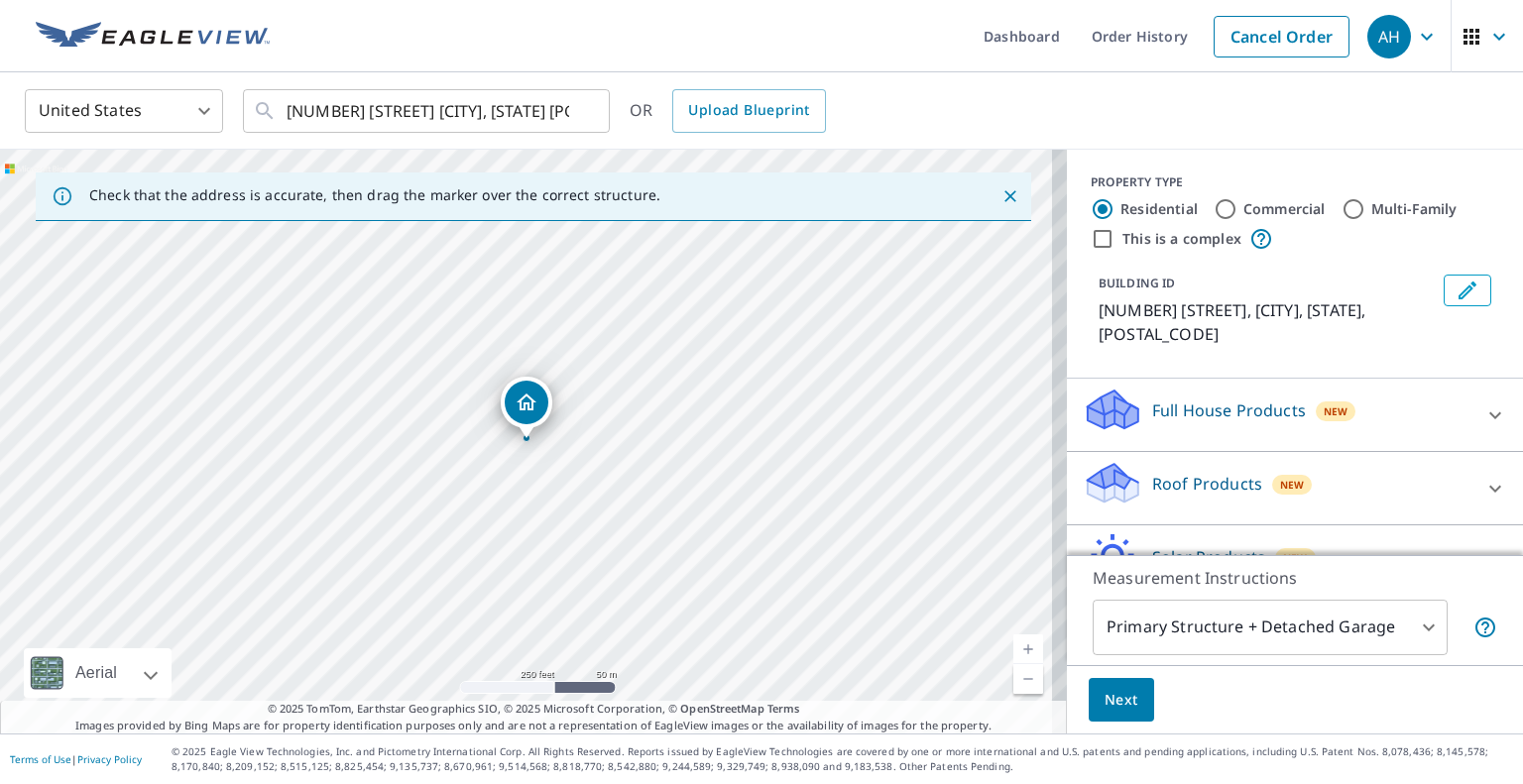 click on "Roof Products" at bounding box center (1229, 410) 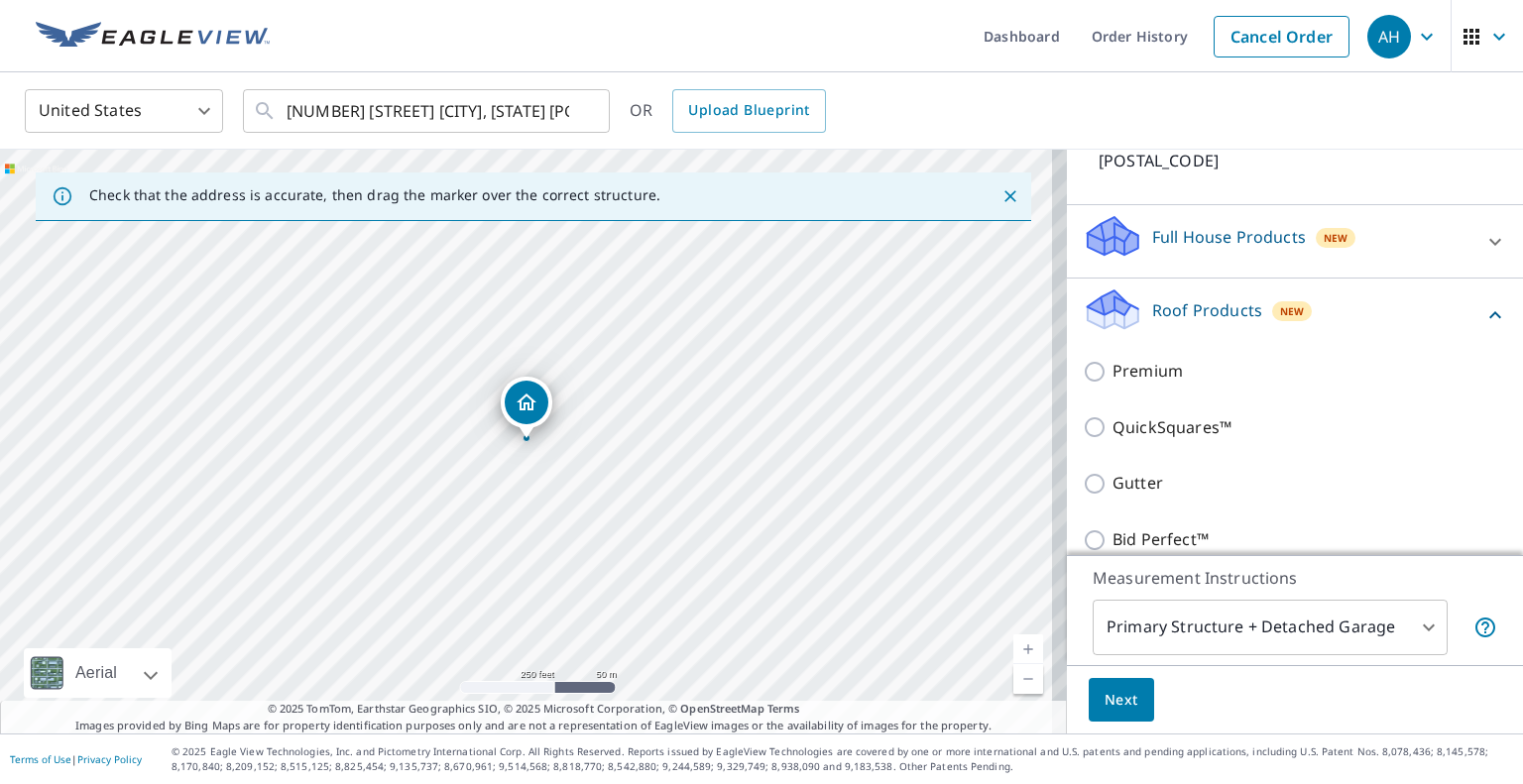 scroll, scrollTop: 198, scrollLeft: 0, axis: vertical 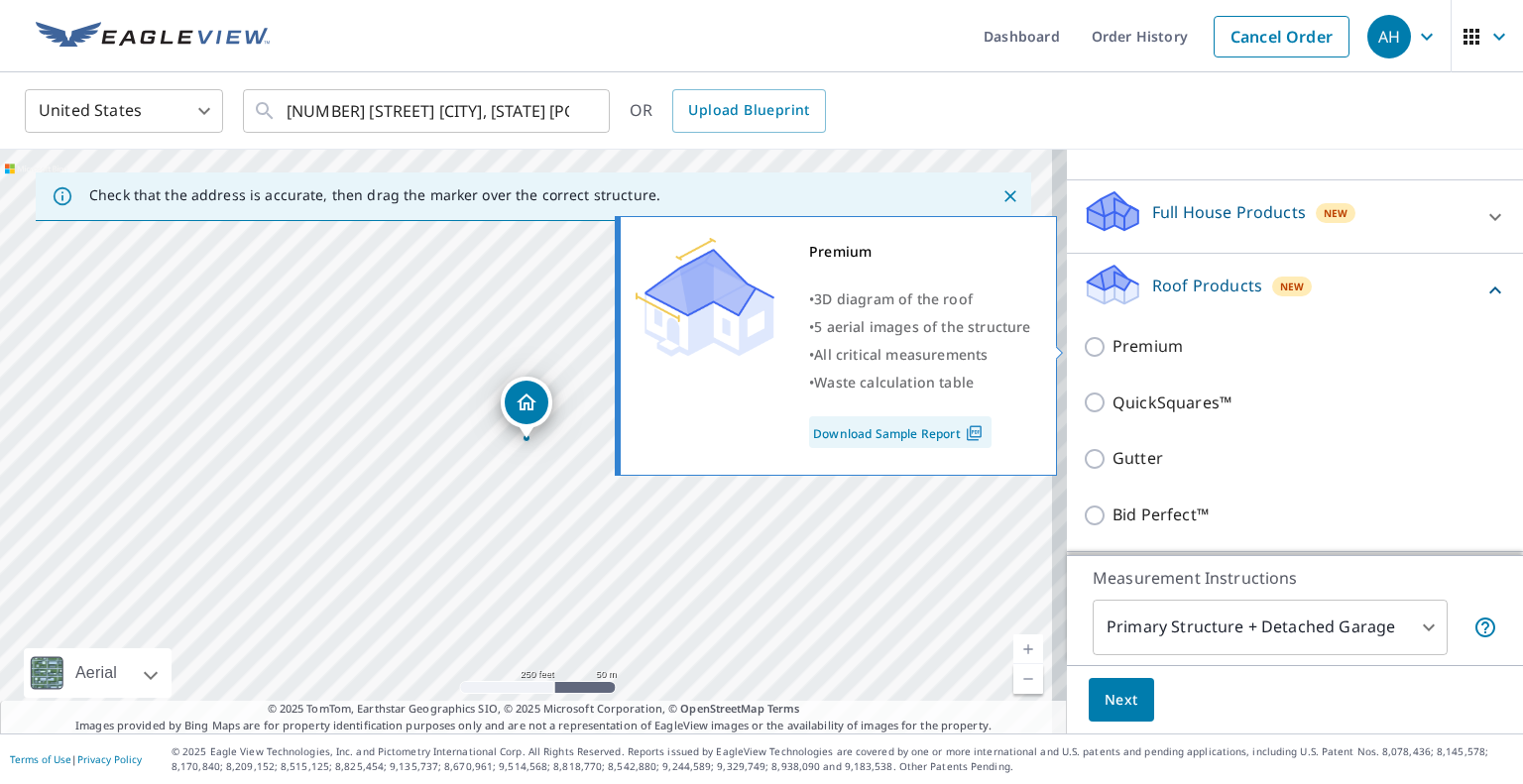 click on "Premium" at bounding box center [1147, 346] 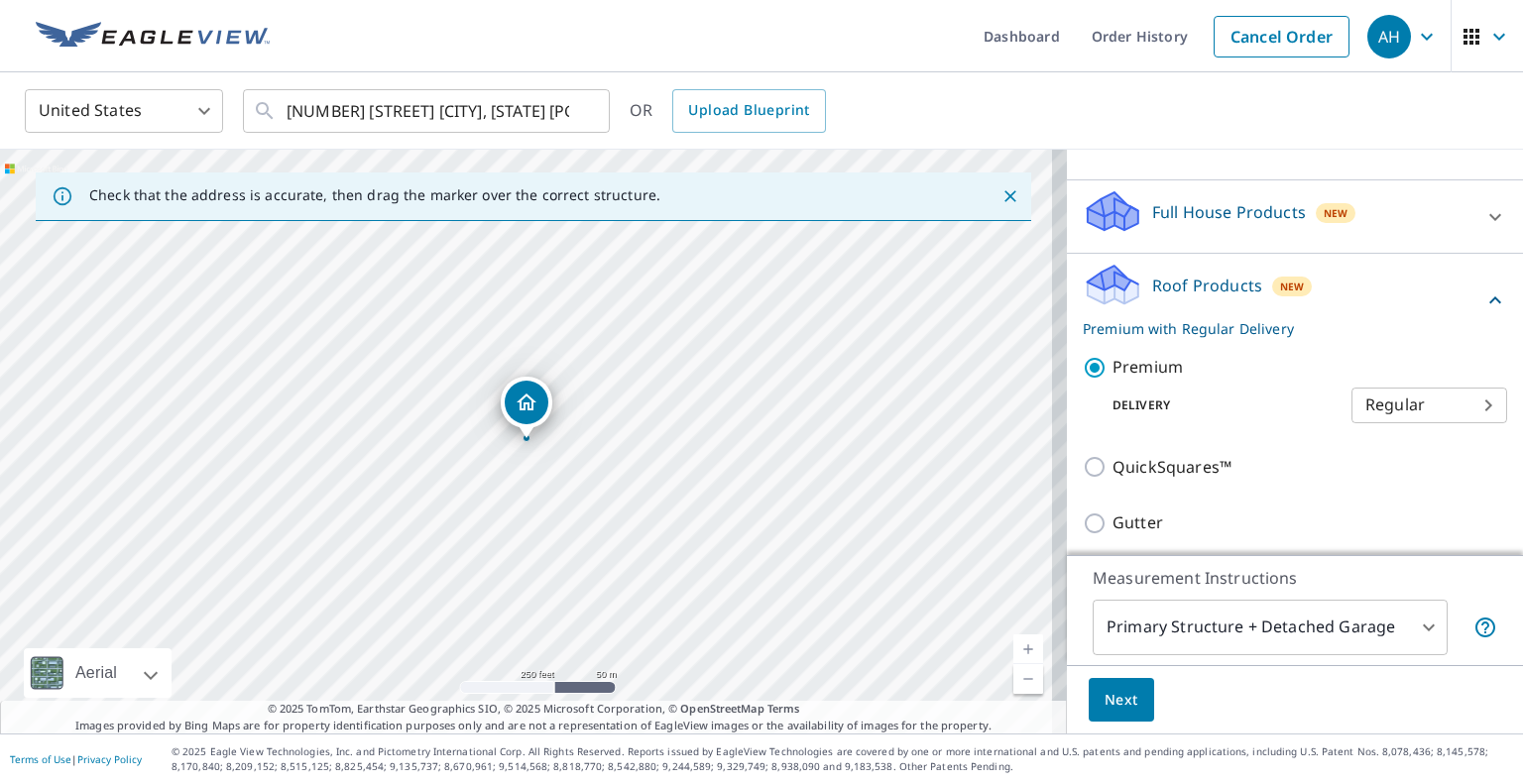 click on "Next" at bounding box center (1121, 700) 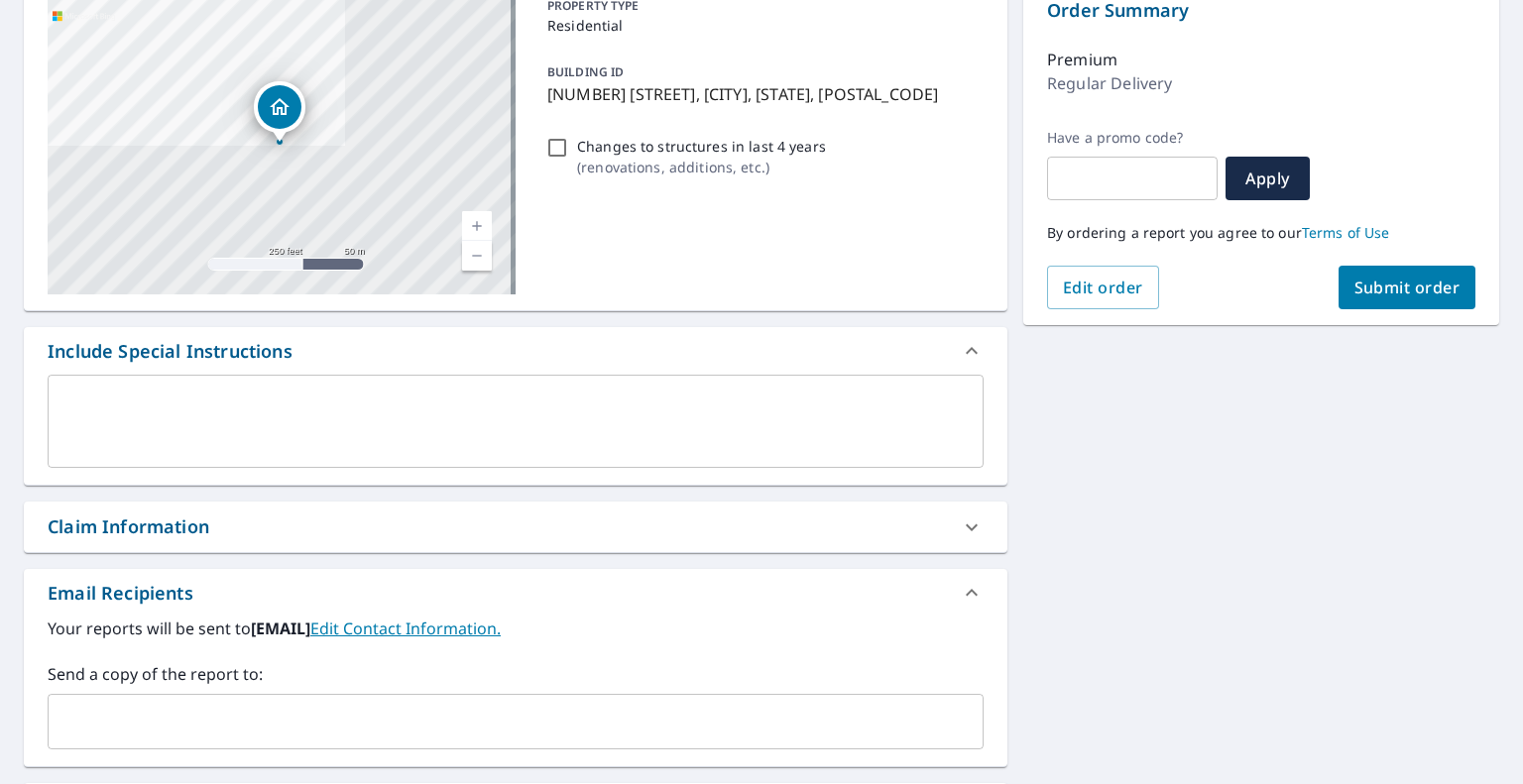 scroll, scrollTop: 476, scrollLeft: 0, axis: vertical 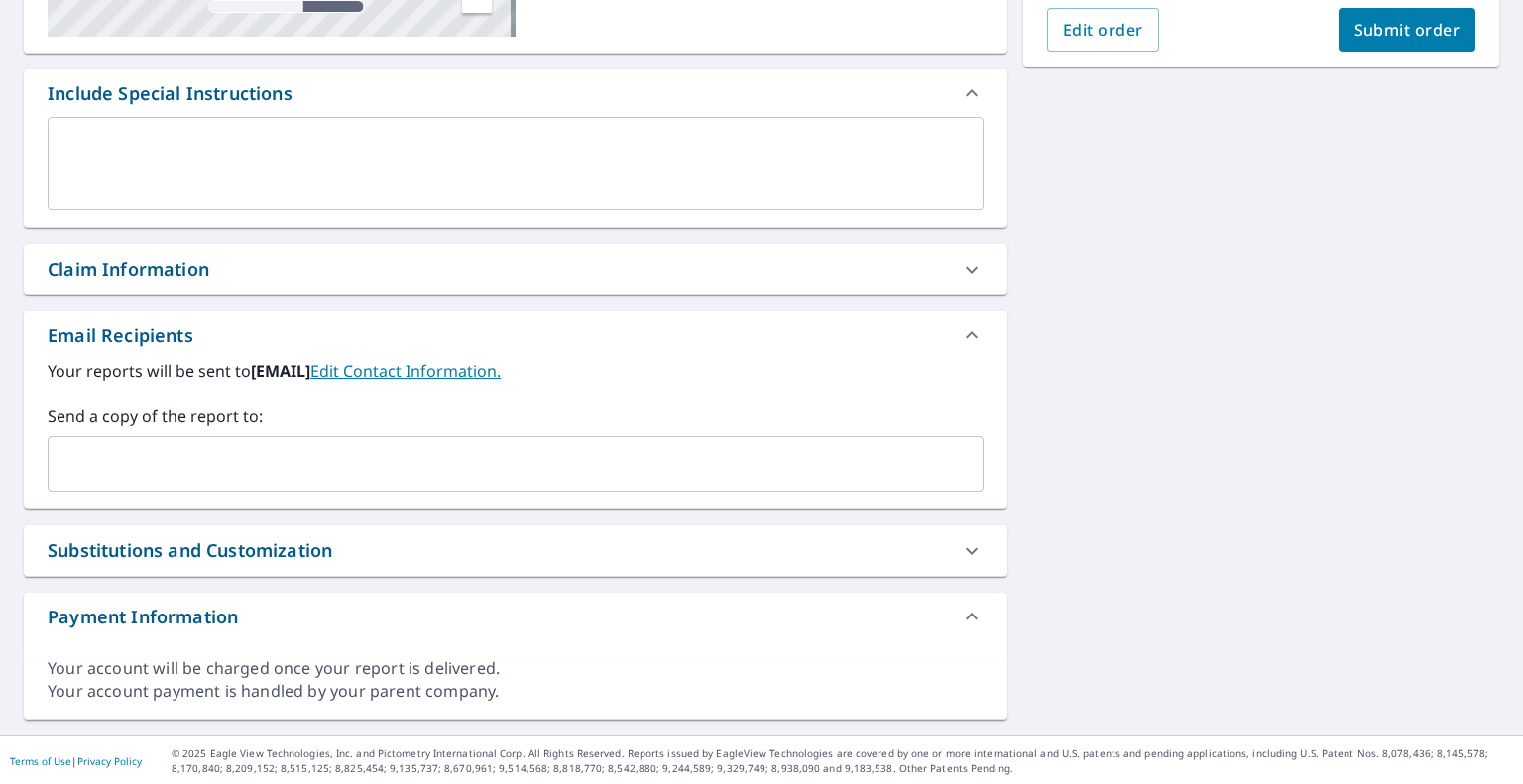 click at bounding box center [501, 464] 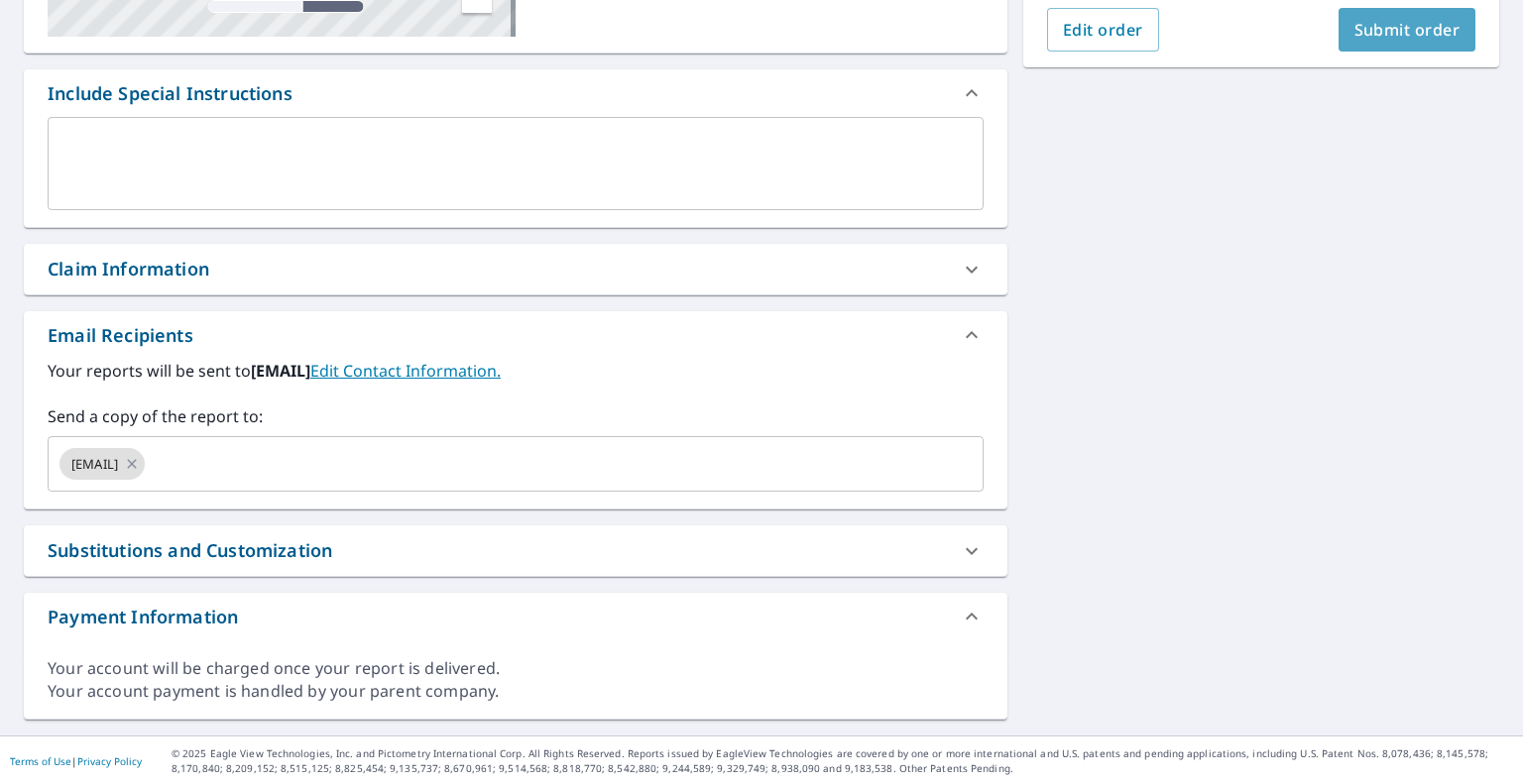 click on "Submit order" at bounding box center [1407, 30] 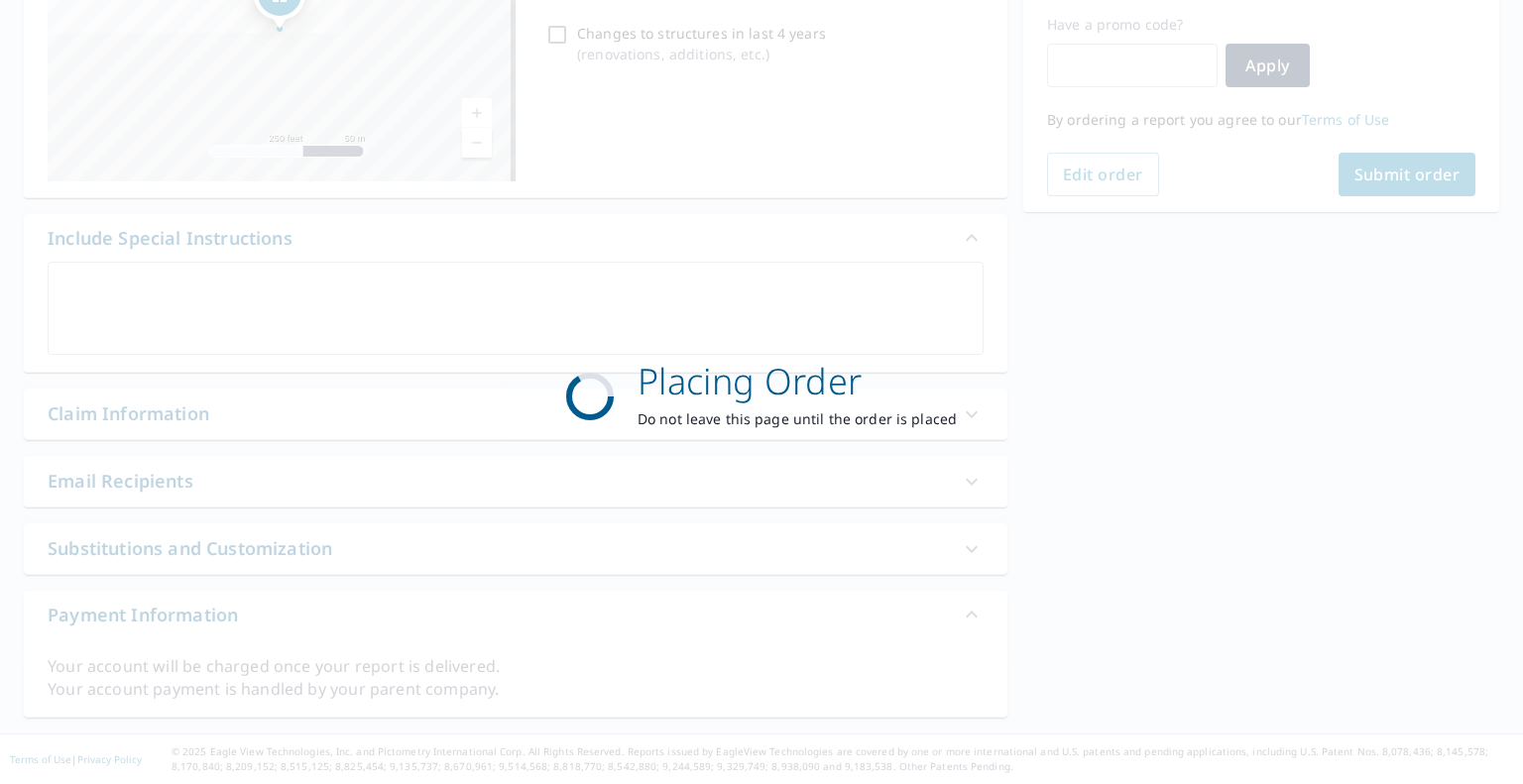 scroll, scrollTop: 329, scrollLeft: 0, axis: vertical 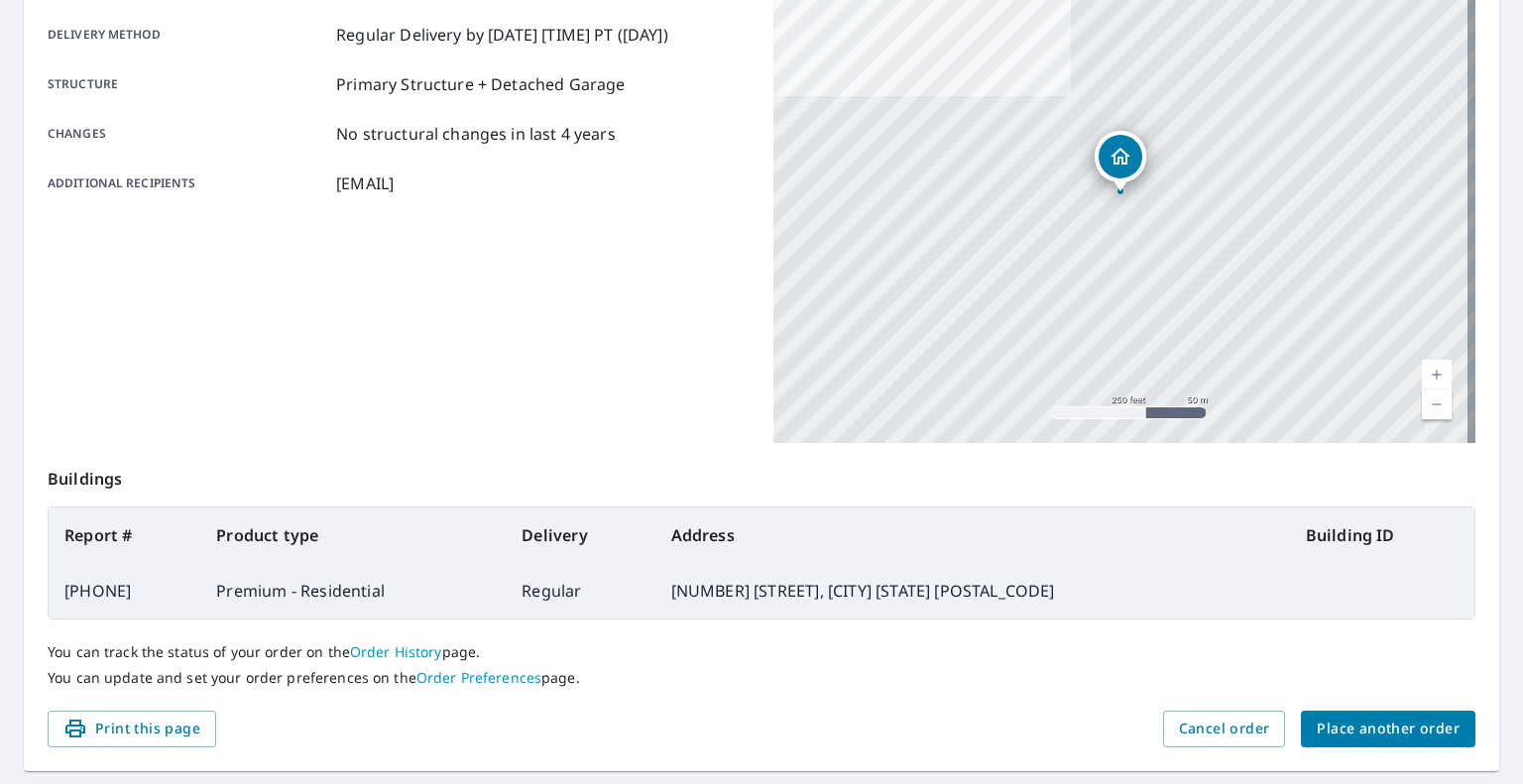click on "Place another order" at bounding box center [1388, 728] 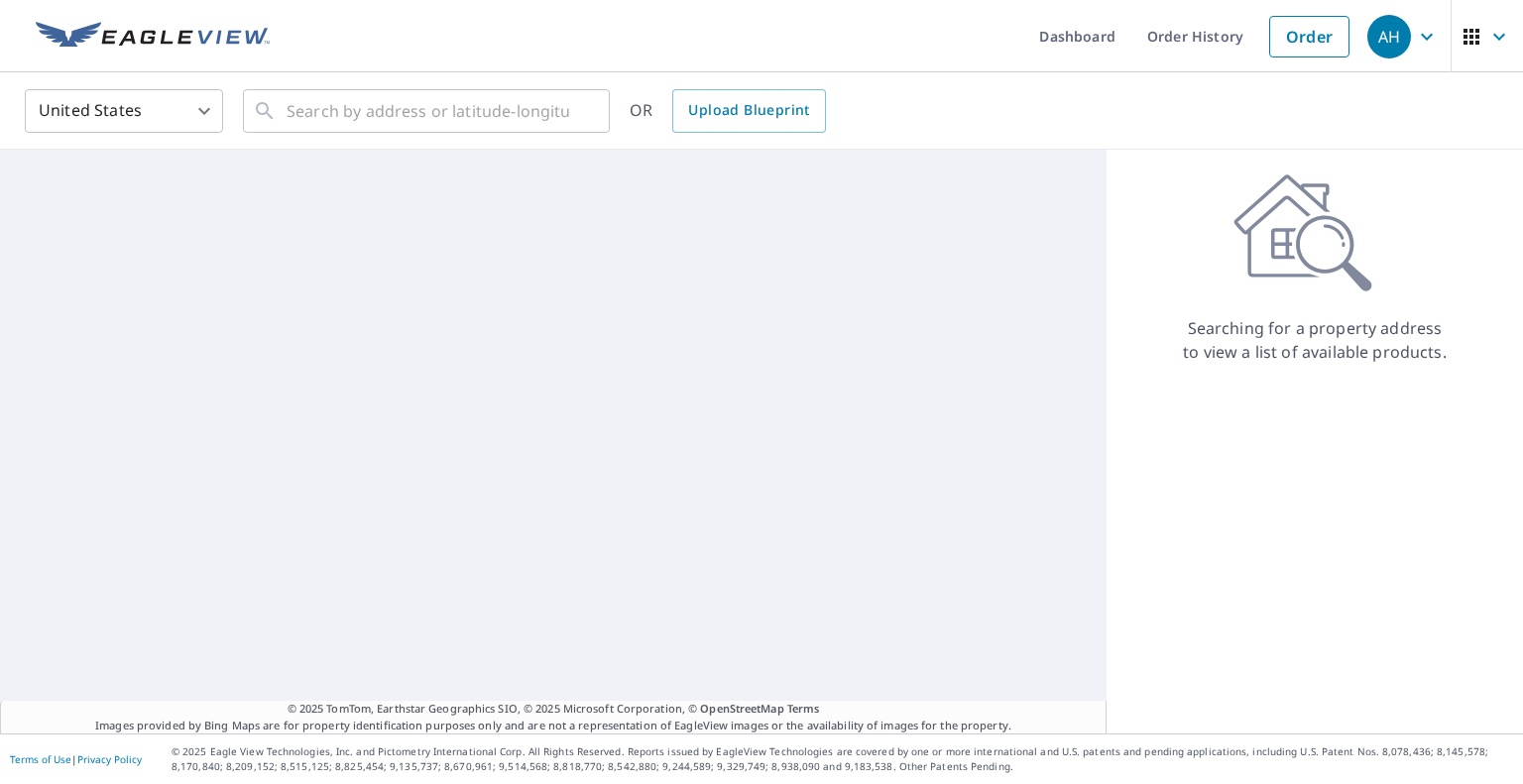 scroll, scrollTop: 0, scrollLeft: 0, axis: both 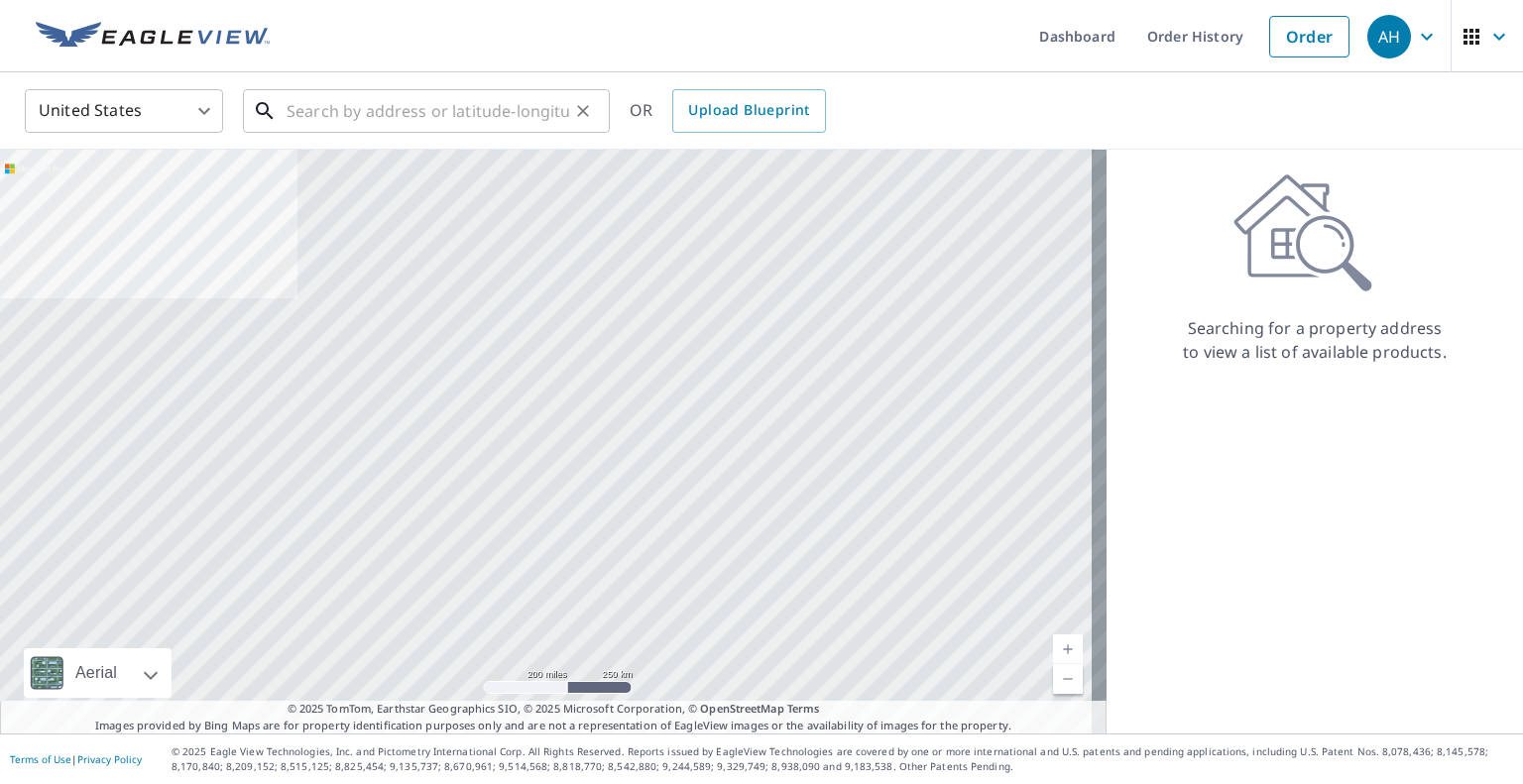 click at bounding box center [427, 111] 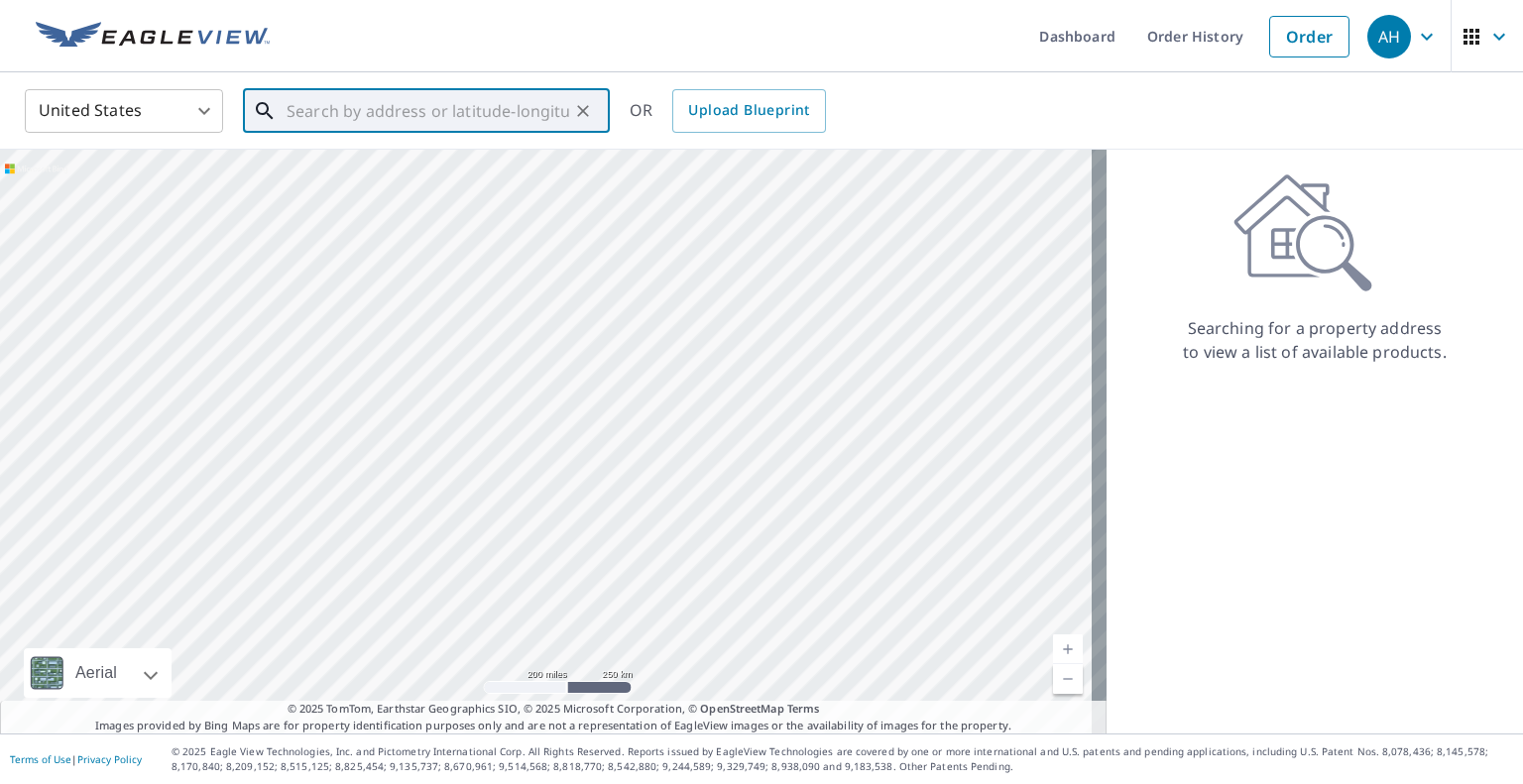 paste on "[NUMBER] [STREET]" 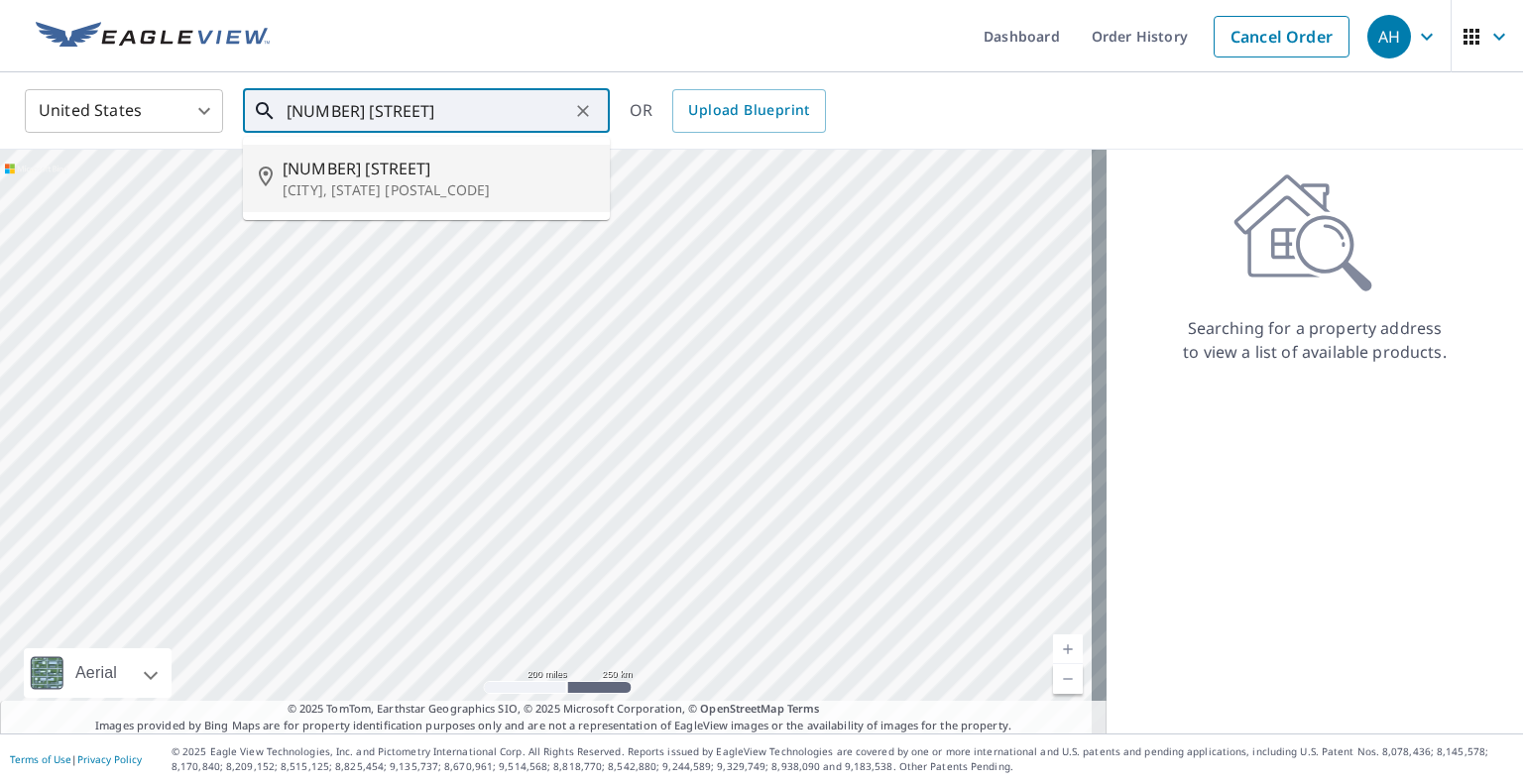 click on "[CITY], [STATE] [POSTAL_CODE]" at bounding box center (438, 190) 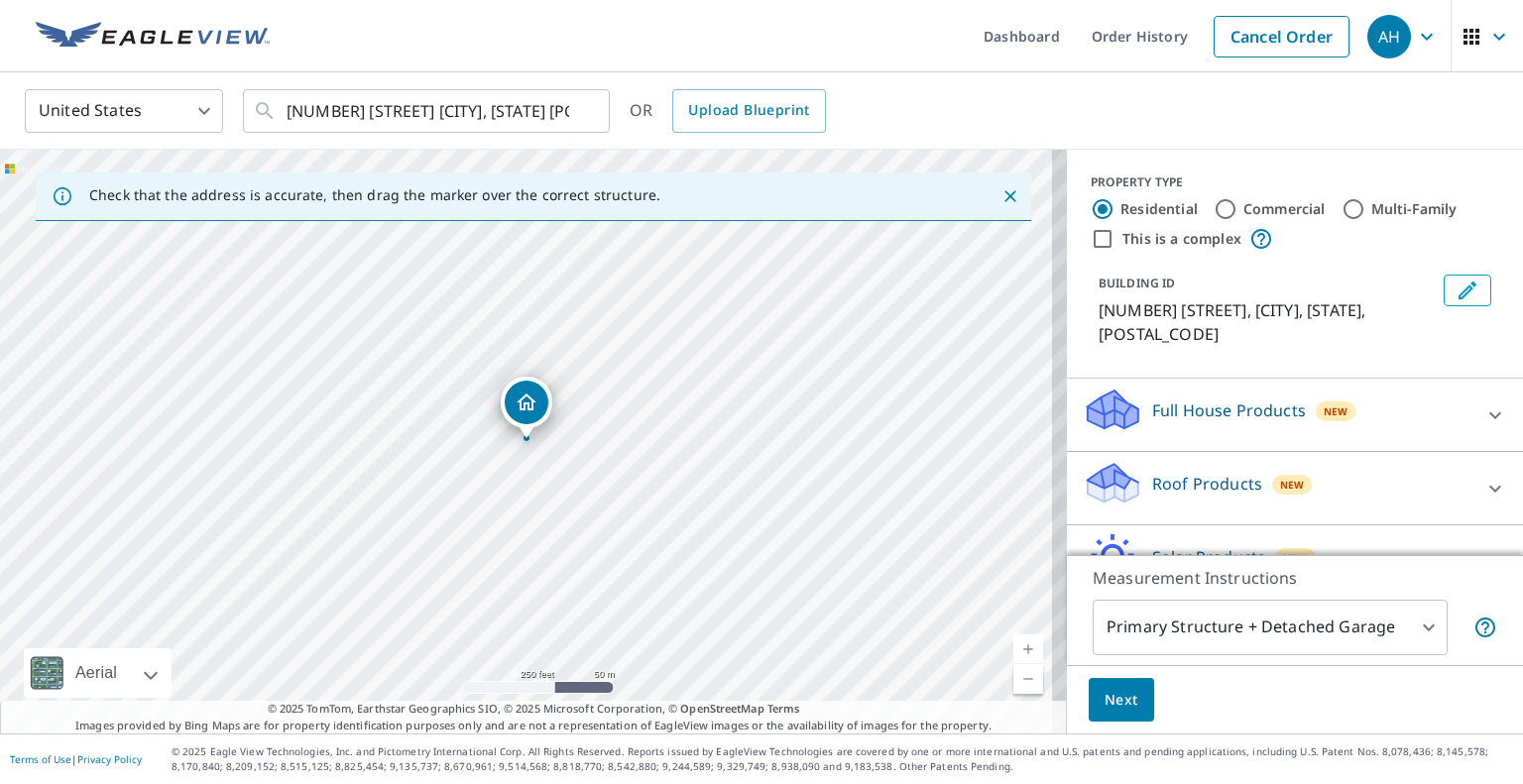 click on "Roof Products New" at bounding box center [1277, 414] 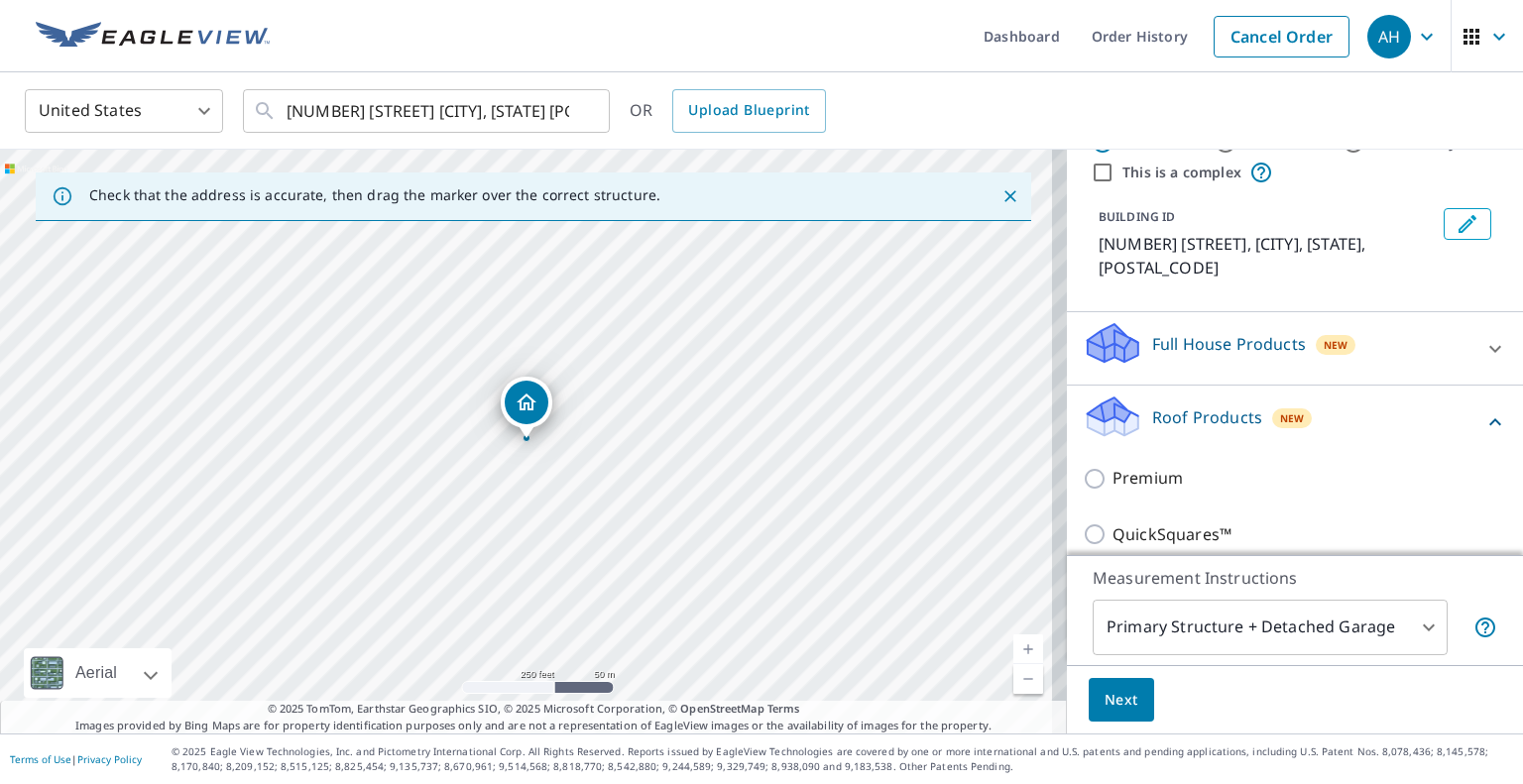 scroll, scrollTop: 99, scrollLeft: 0, axis: vertical 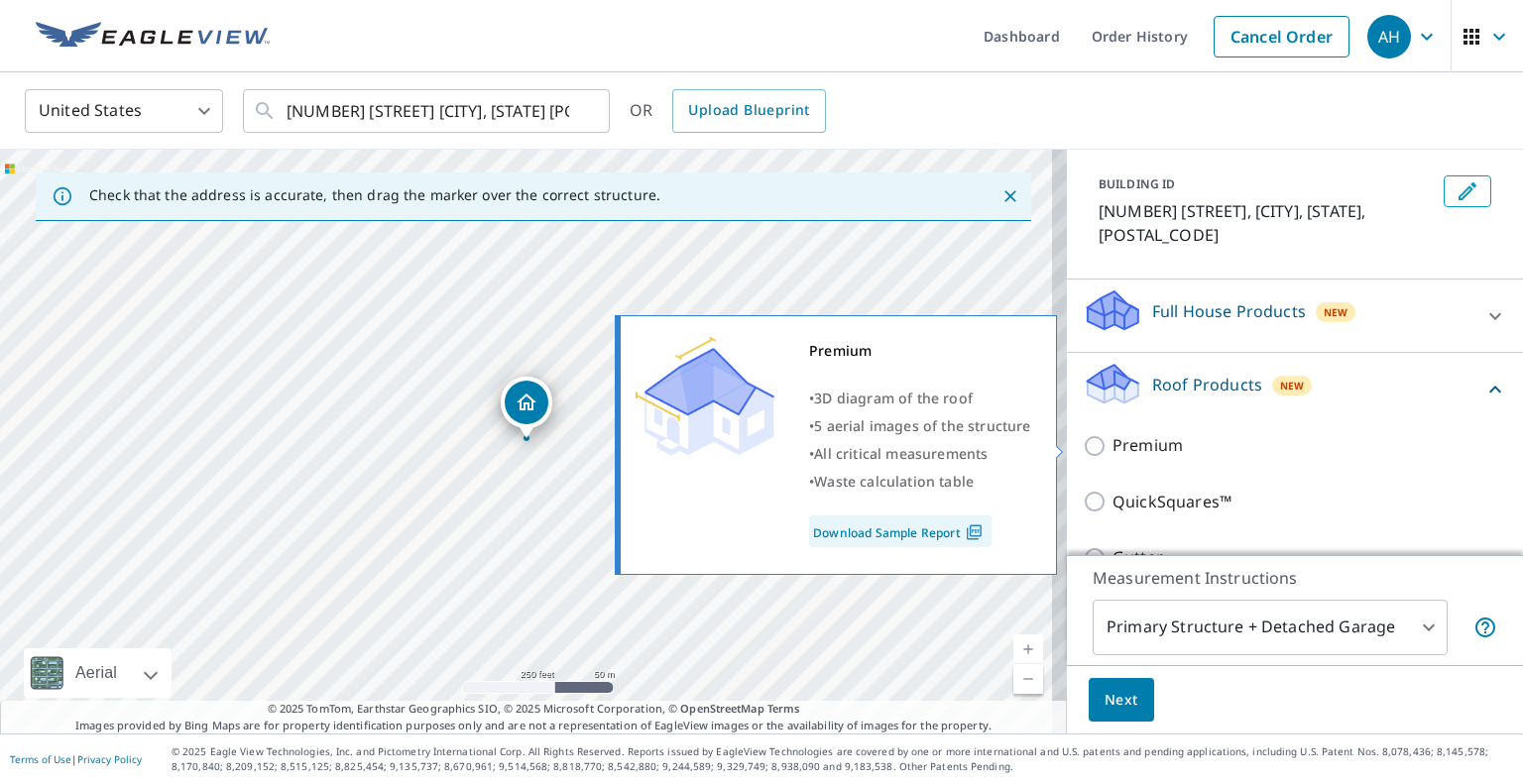click on "Premium" at bounding box center [1147, 445] 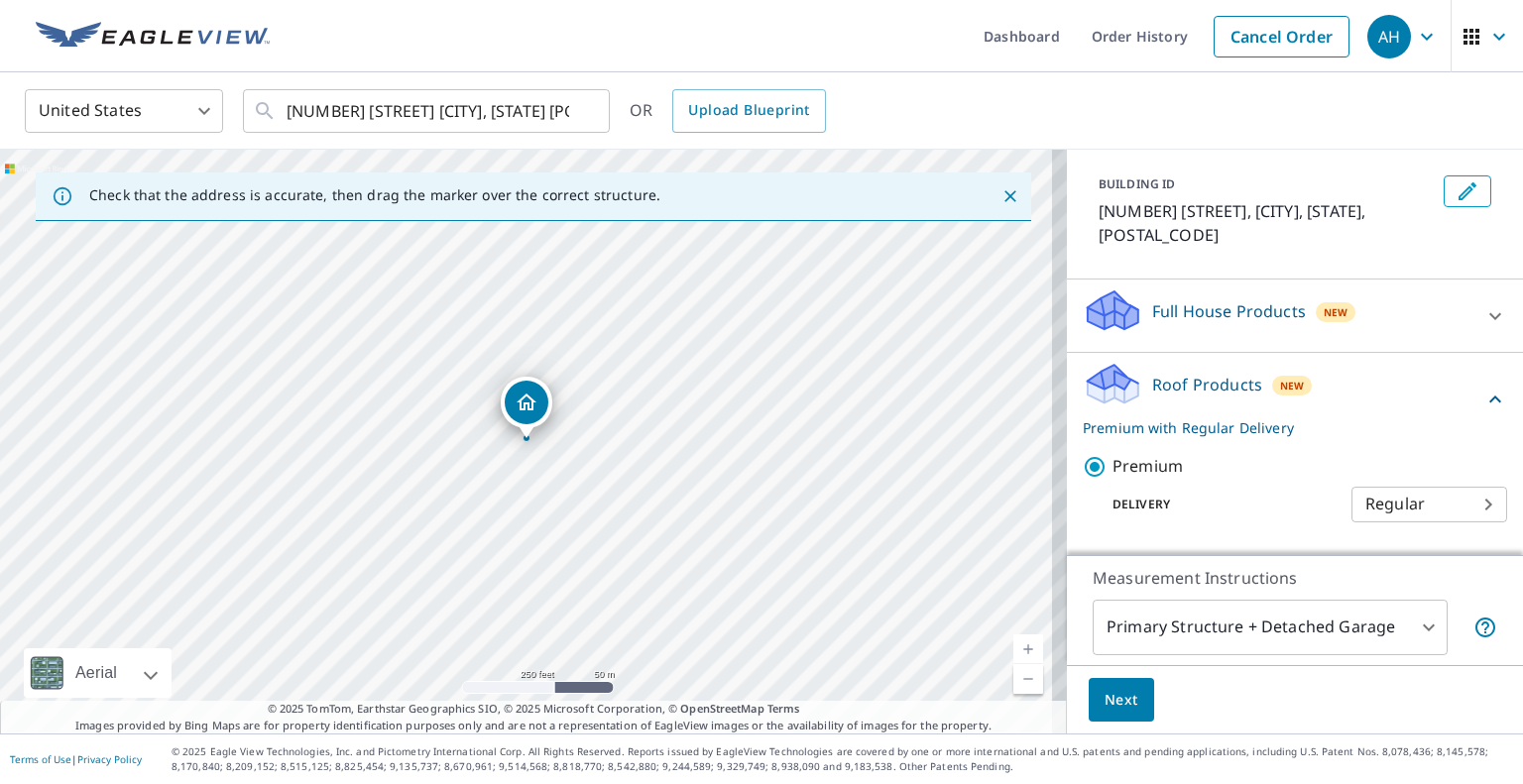 click on "Next" at bounding box center (1121, 700) 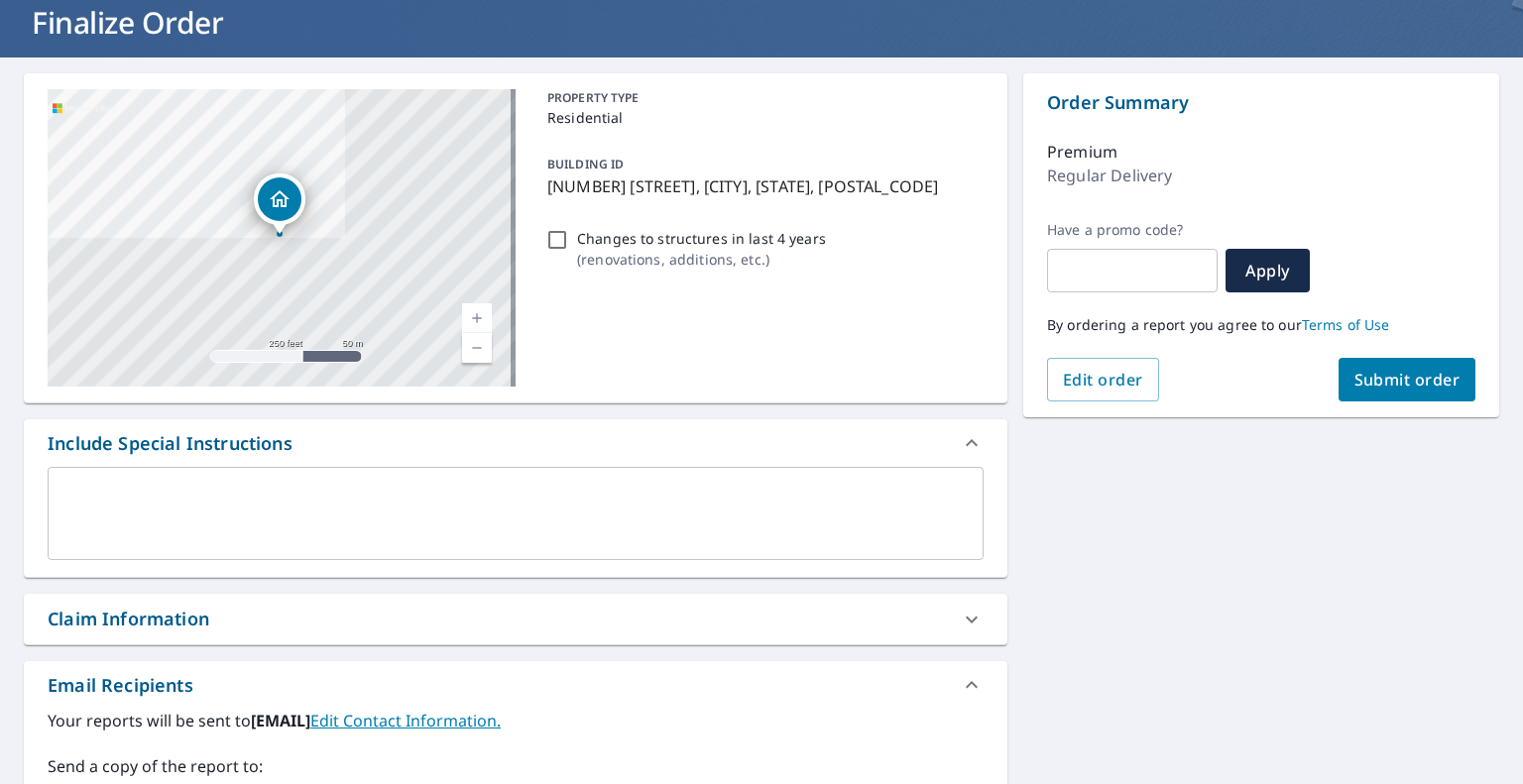 scroll, scrollTop: 297, scrollLeft: 0, axis: vertical 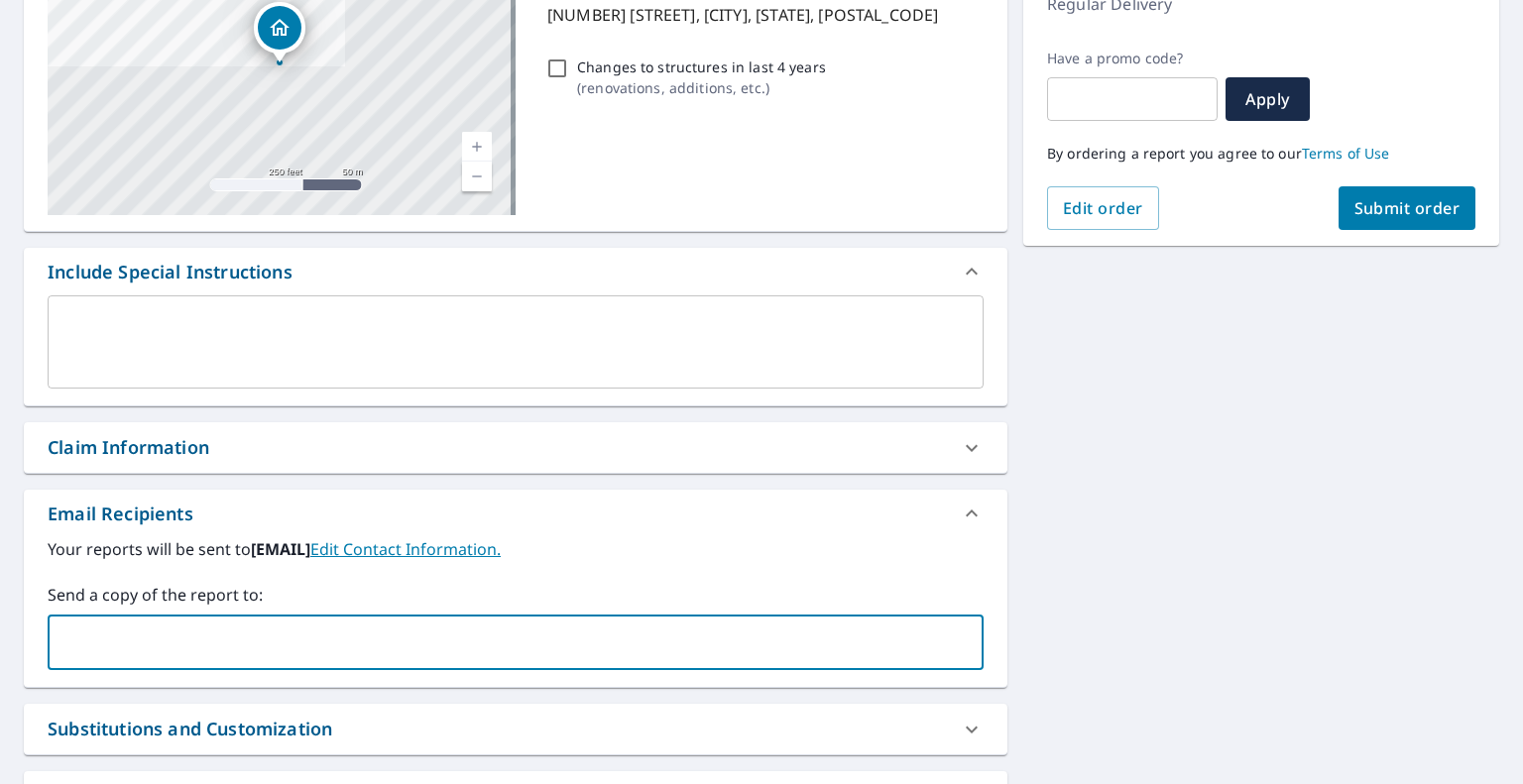 click at bounding box center (501, 642) 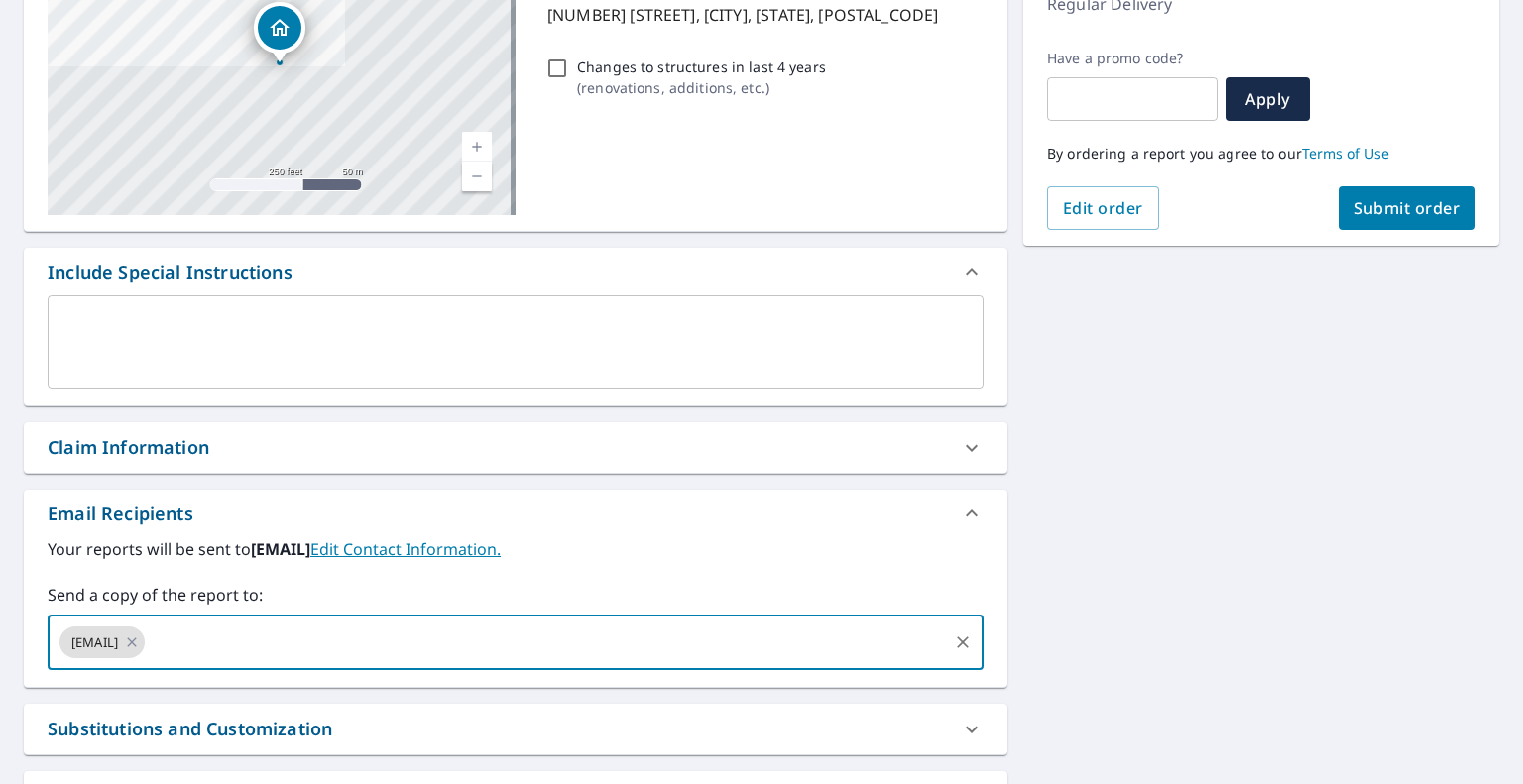 click on "Submit order" at bounding box center (1407, 208) 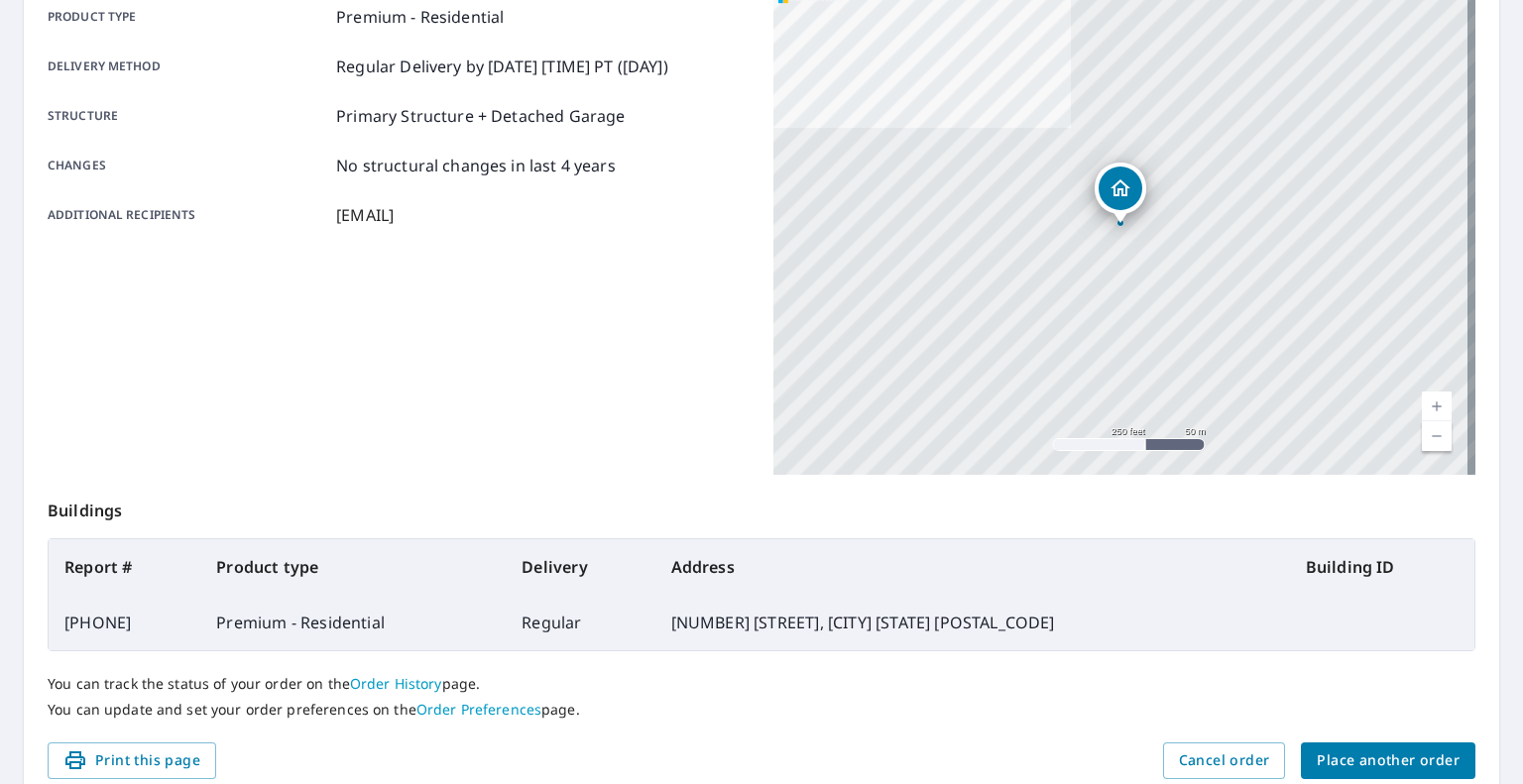 click on "Place another order" at bounding box center [1388, 760] 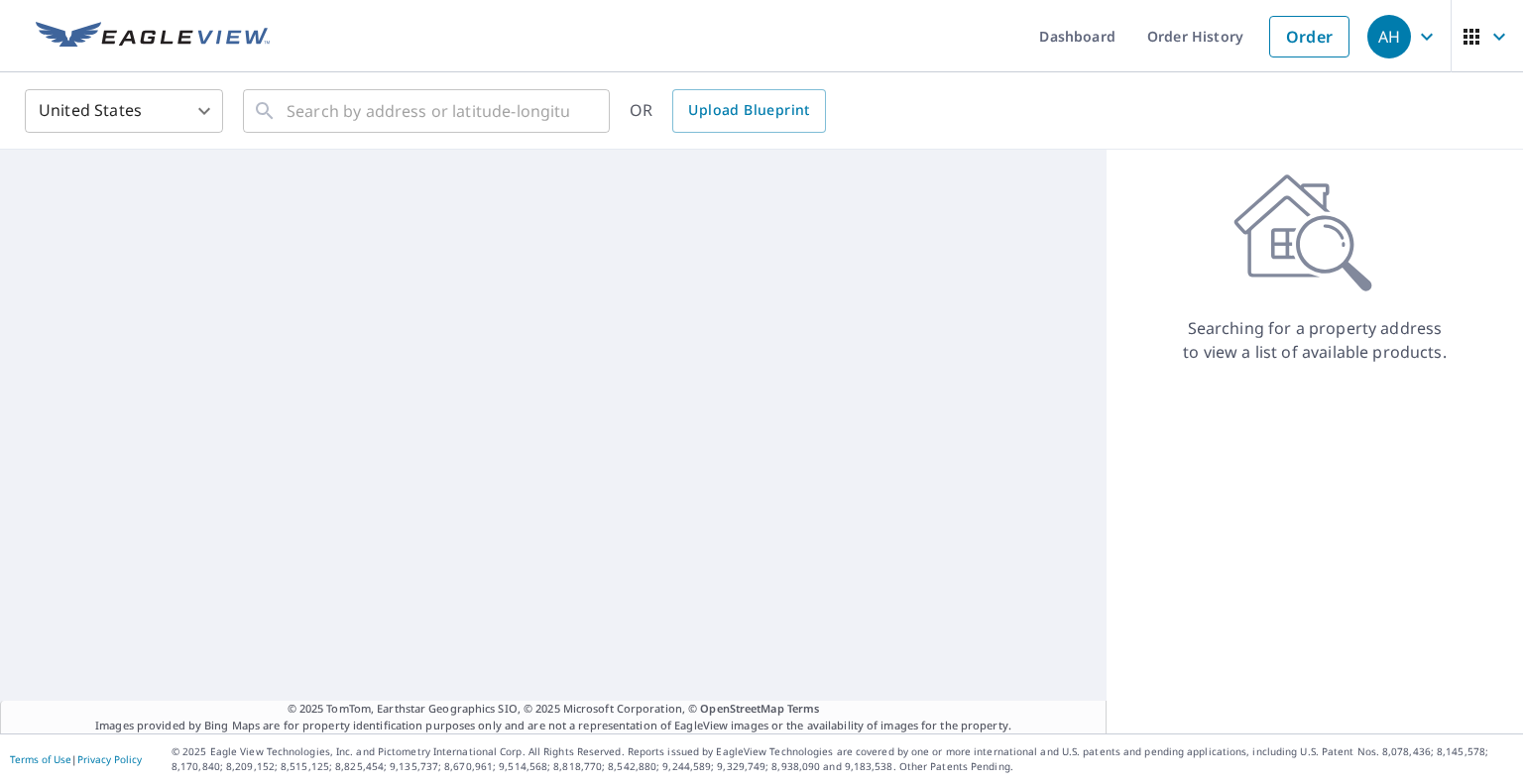 scroll, scrollTop: 0, scrollLeft: 0, axis: both 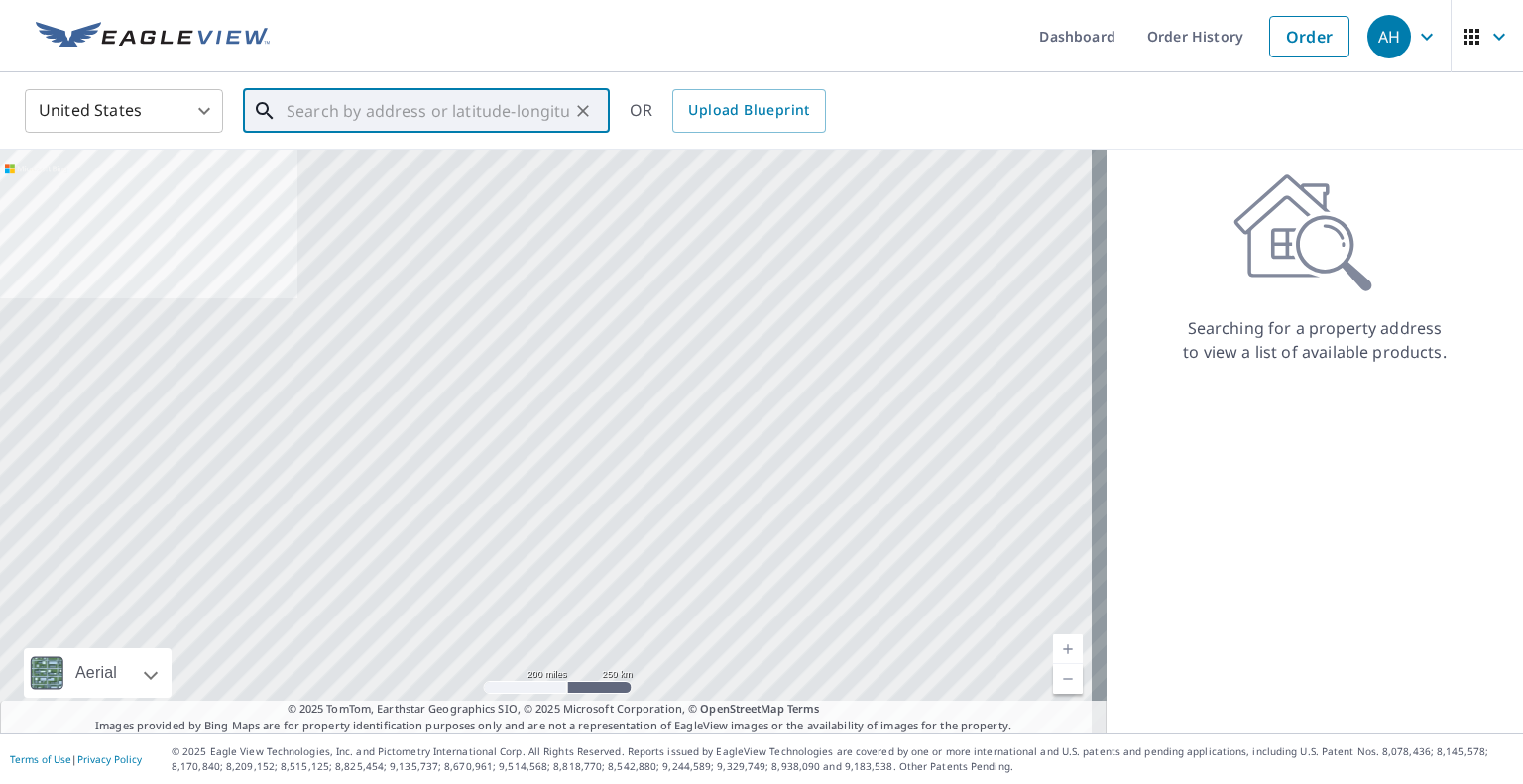 click at bounding box center (427, 111) 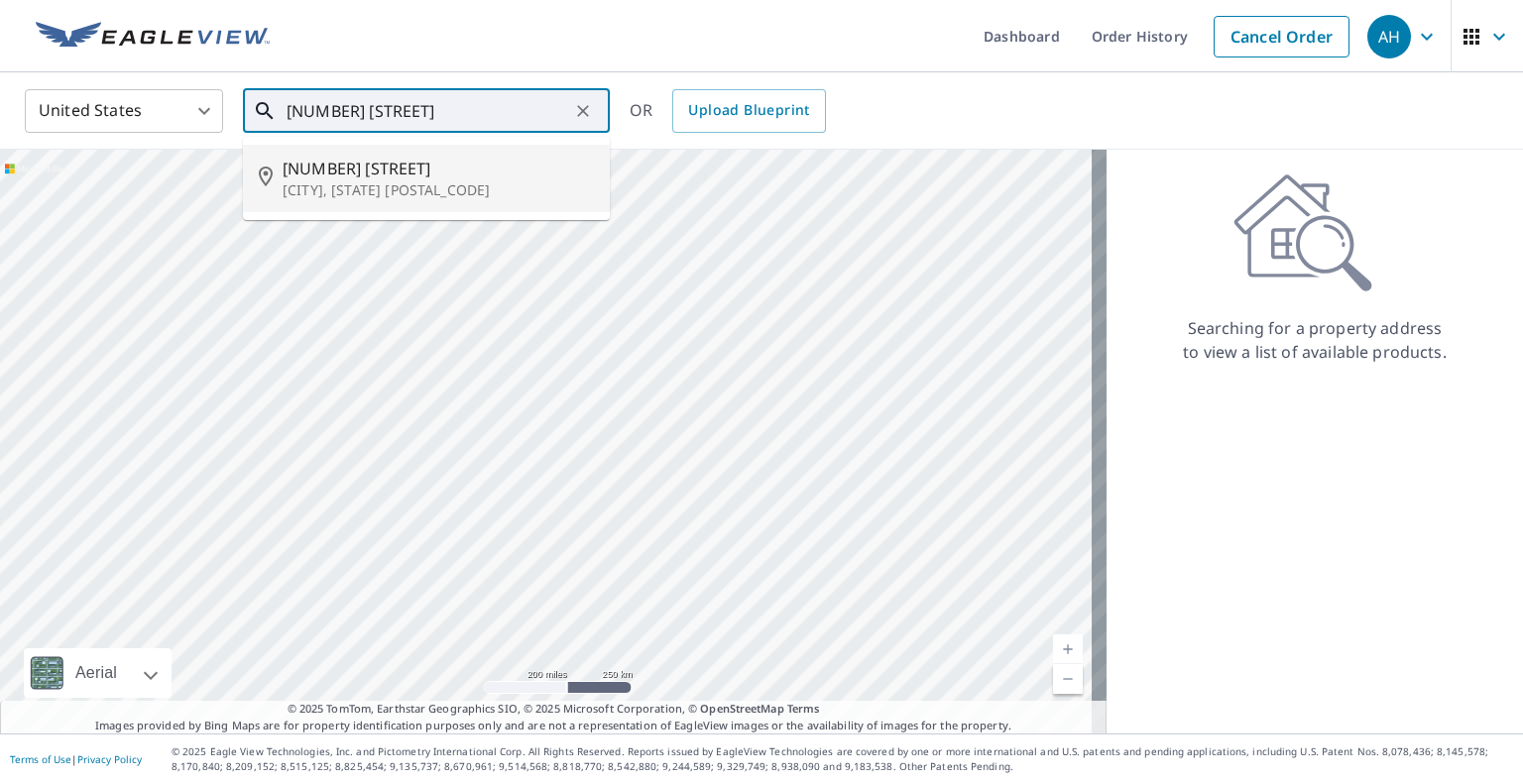 click on "[CITY], [STATE] [POSTAL_CODE]" at bounding box center [438, 190] 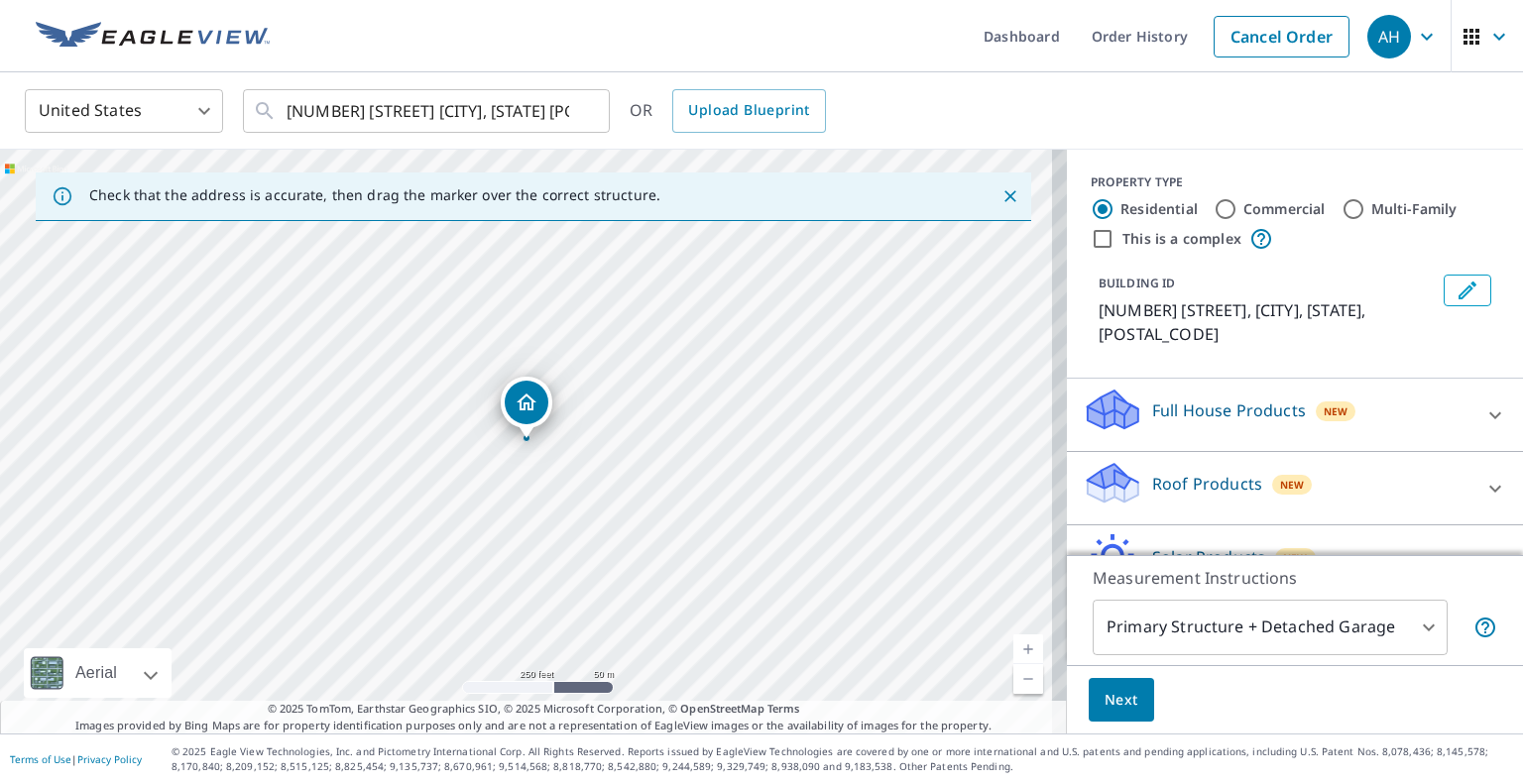 click on "Roof Products" at bounding box center (1229, 410) 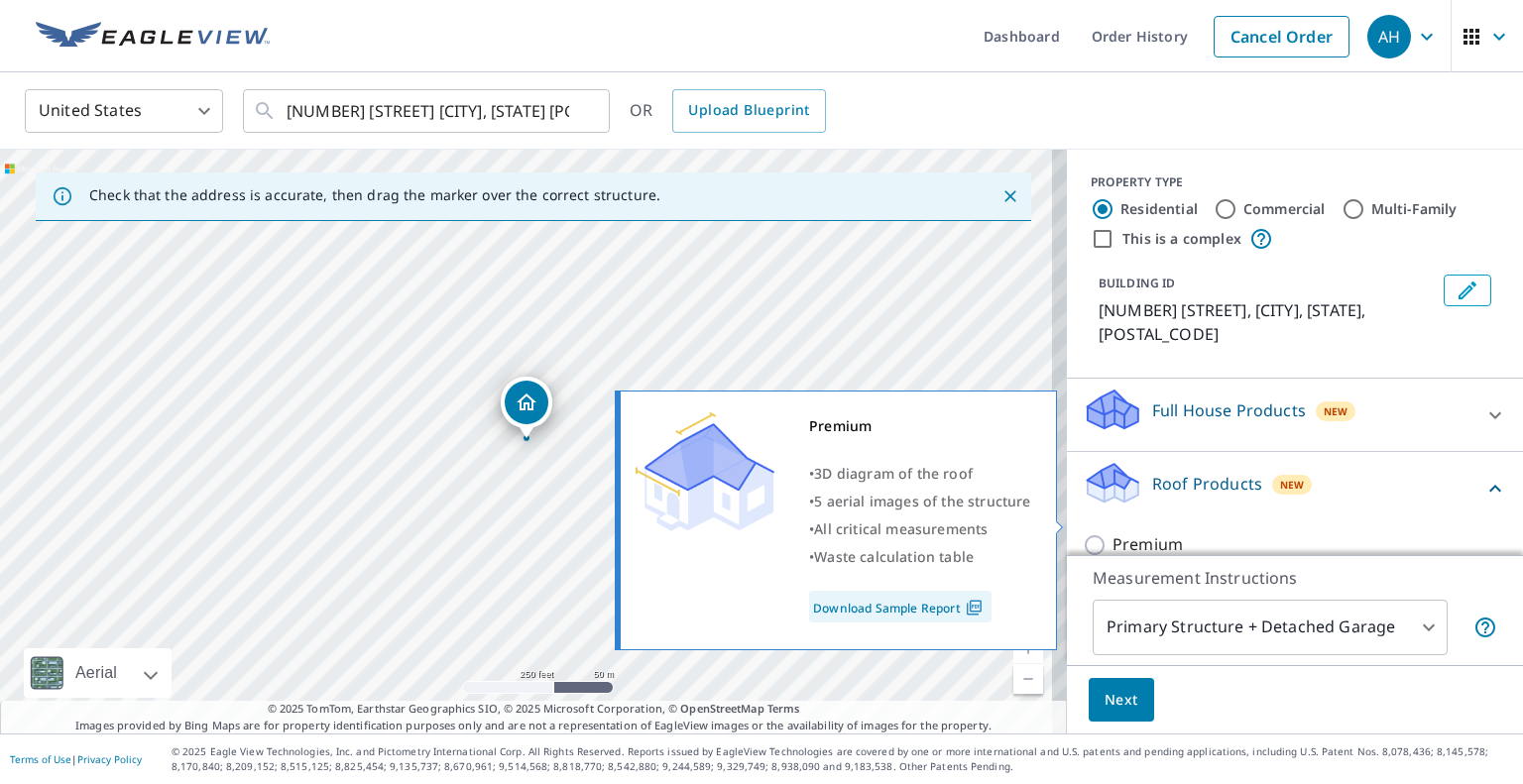 click on "Premium" at bounding box center (1147, 544) 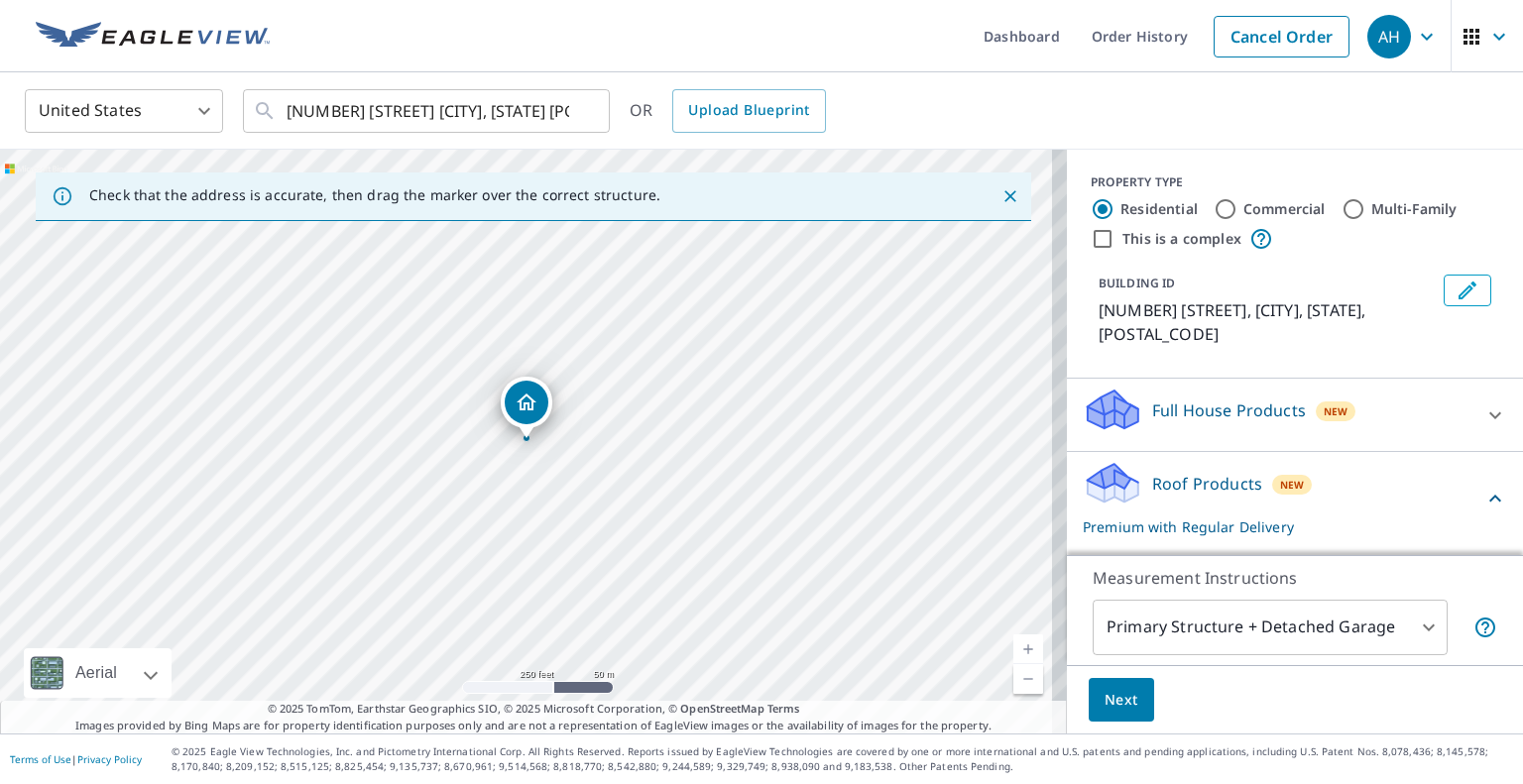 click on "Next" at bounding box center (1121, 700) 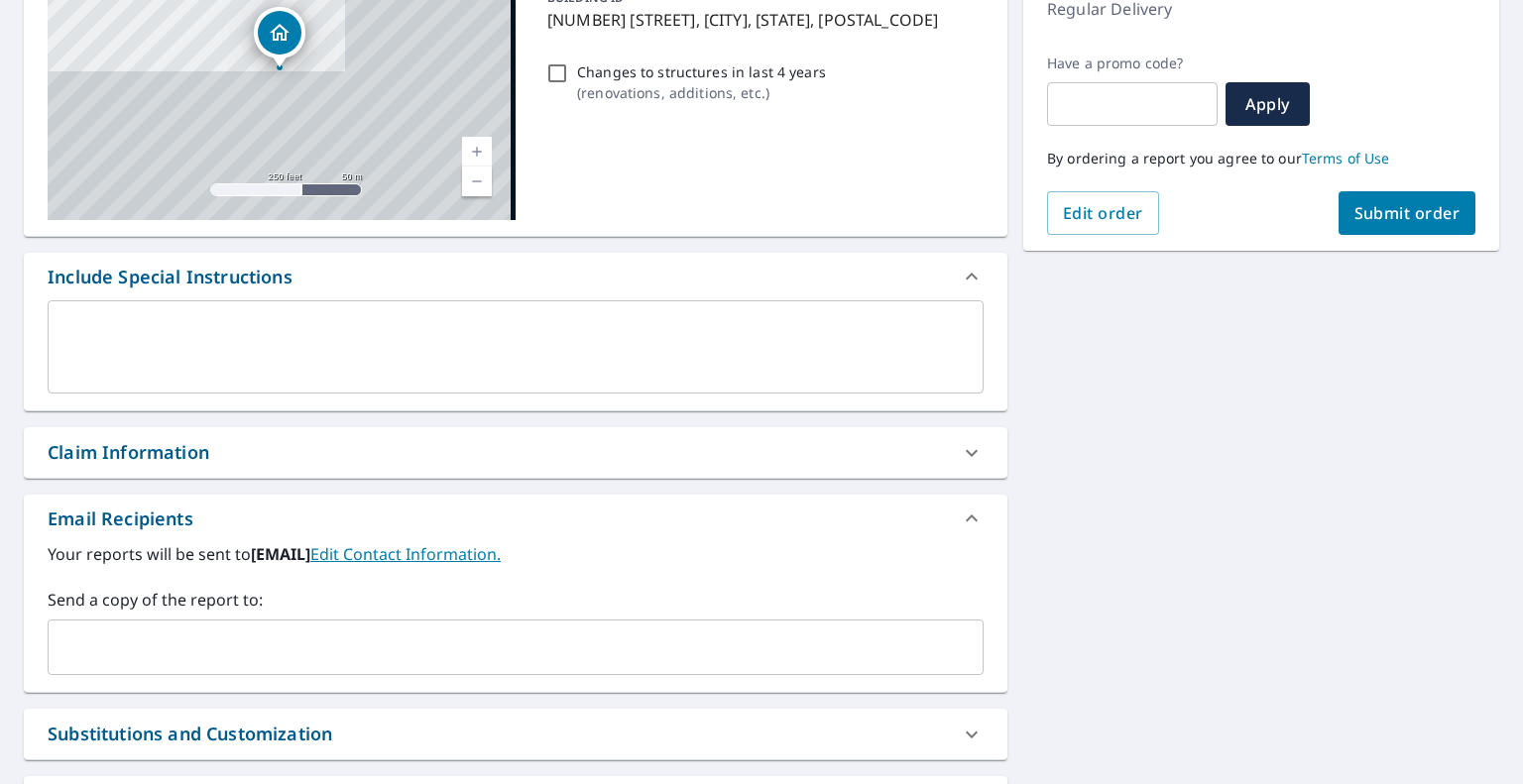 scroll, scrollTop: 297, scrollLeft: 0, axis: vertical 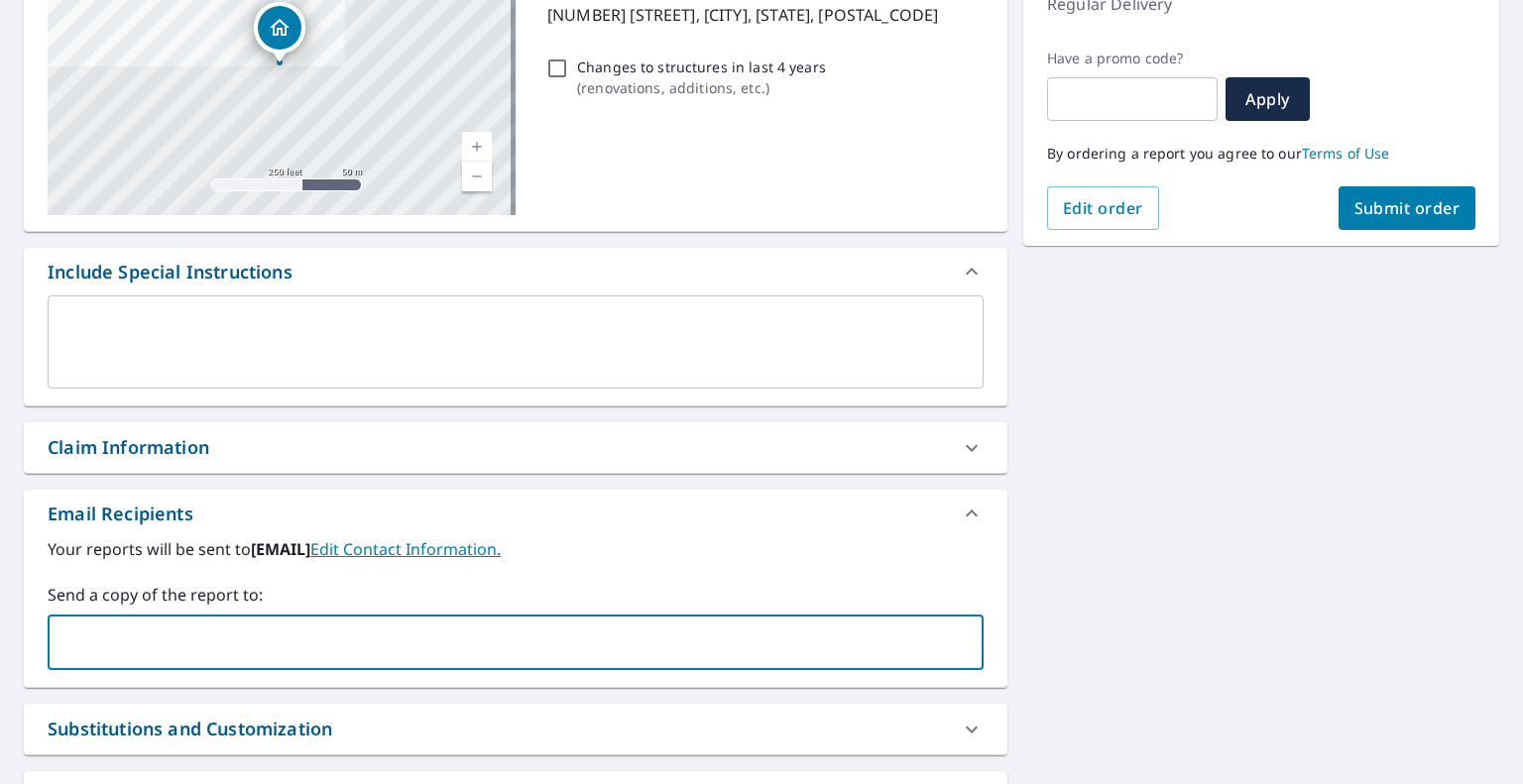 click at bounding box center [501, 642] 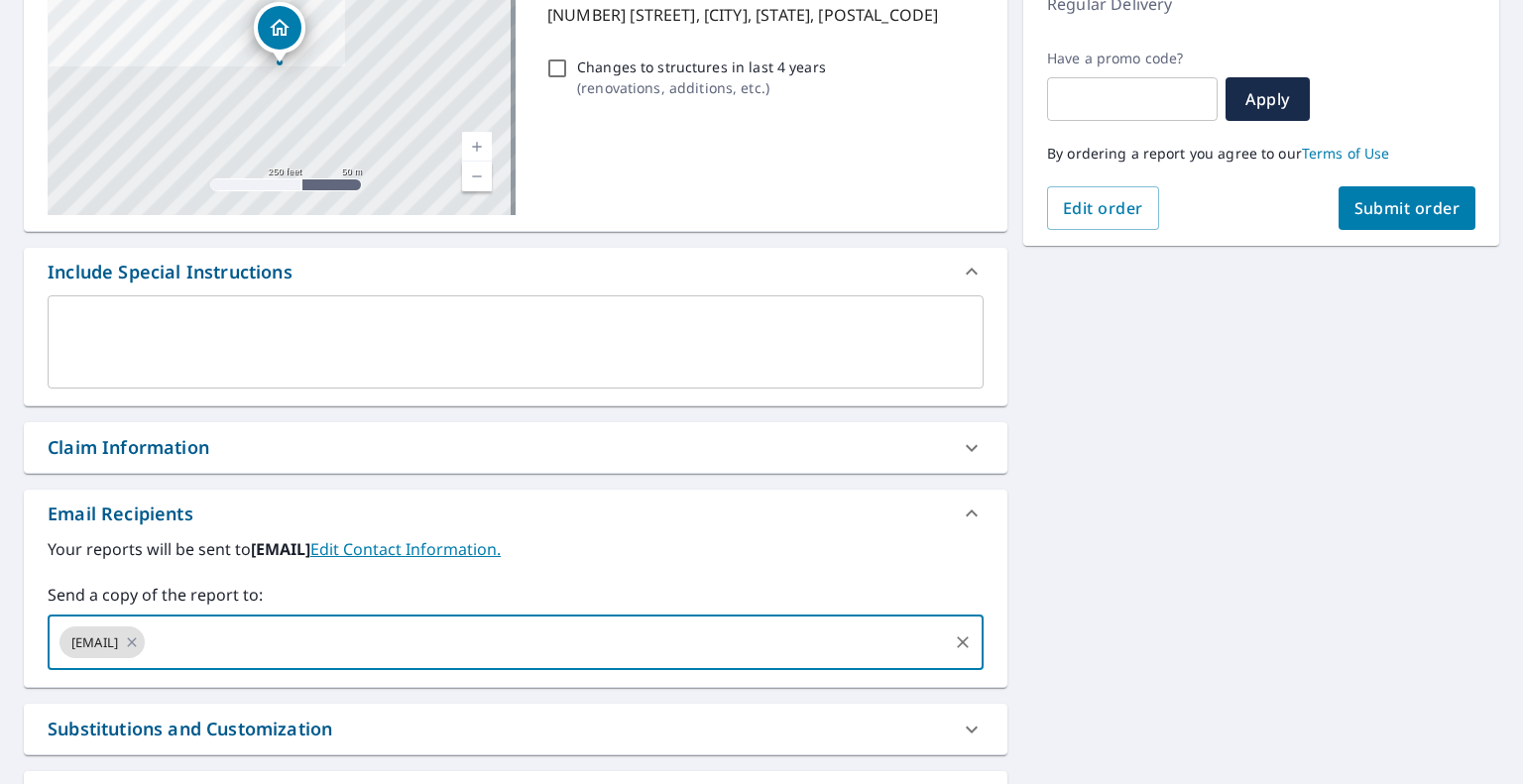 click on "Submit order" at bounding box center [1407, 208] 